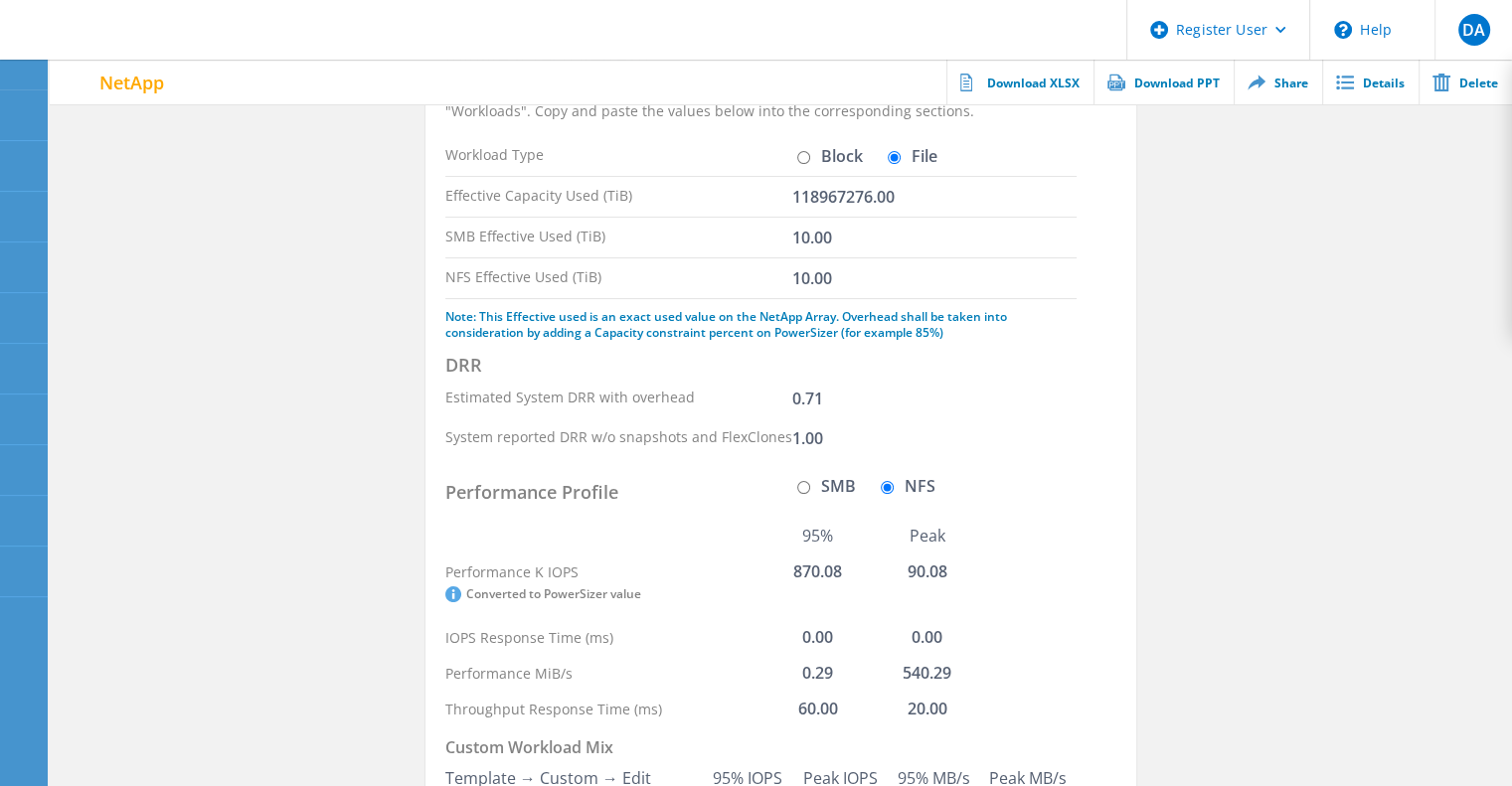 scroll, scrollTop: 0, scrollLeft: 0, axis: both 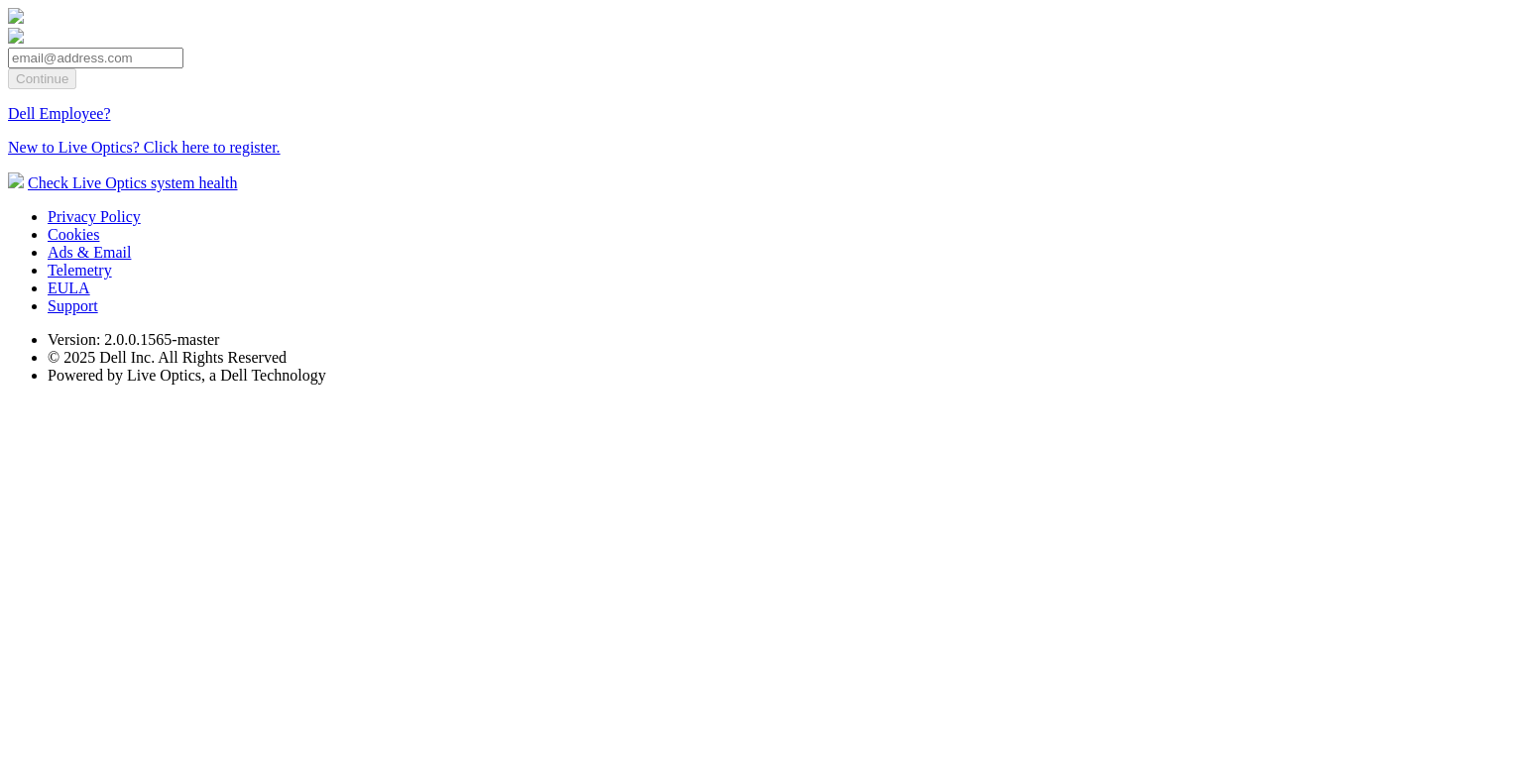 click at bounding box center [95, 57] 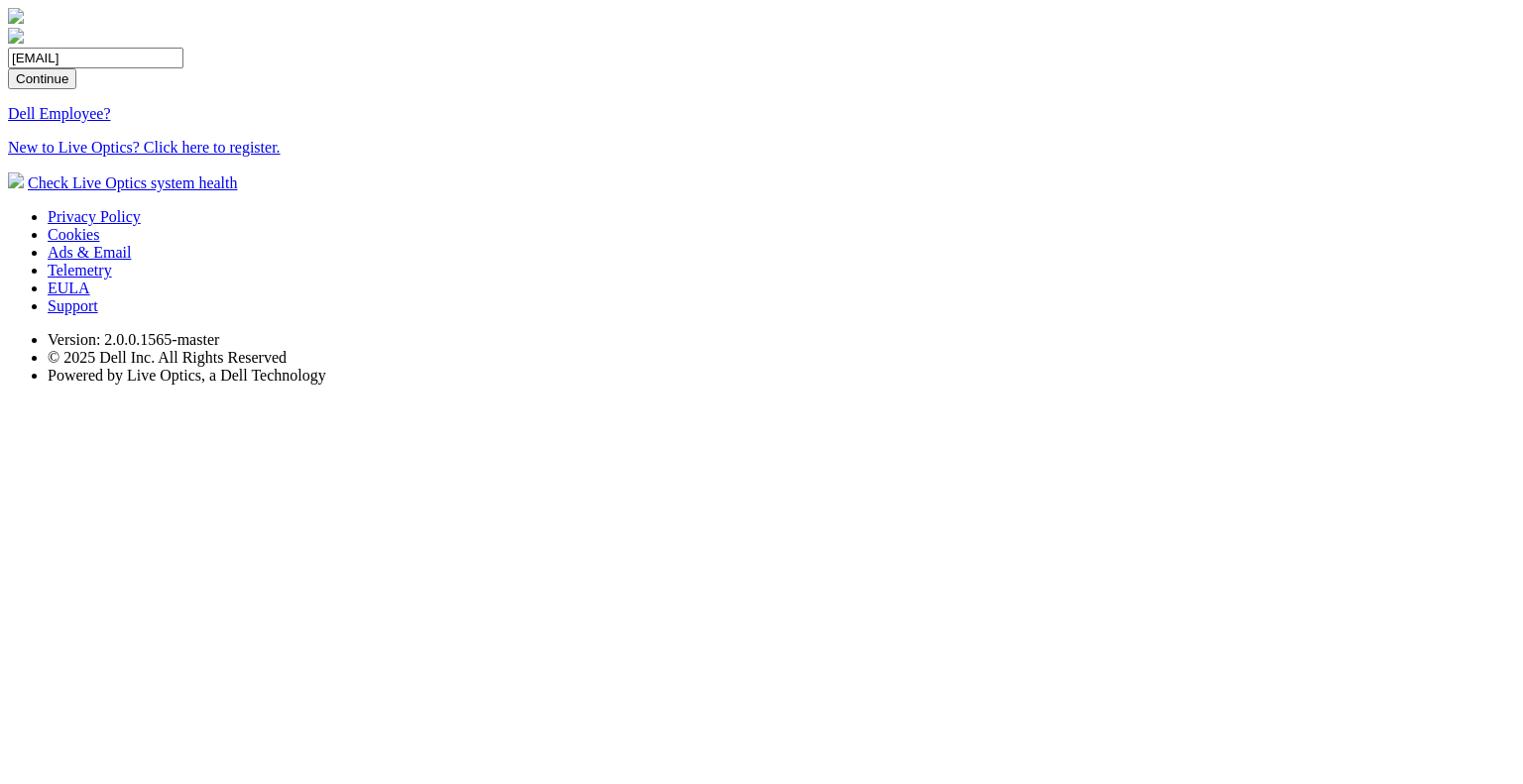click on "Continue" at bounding box center (42, 78) 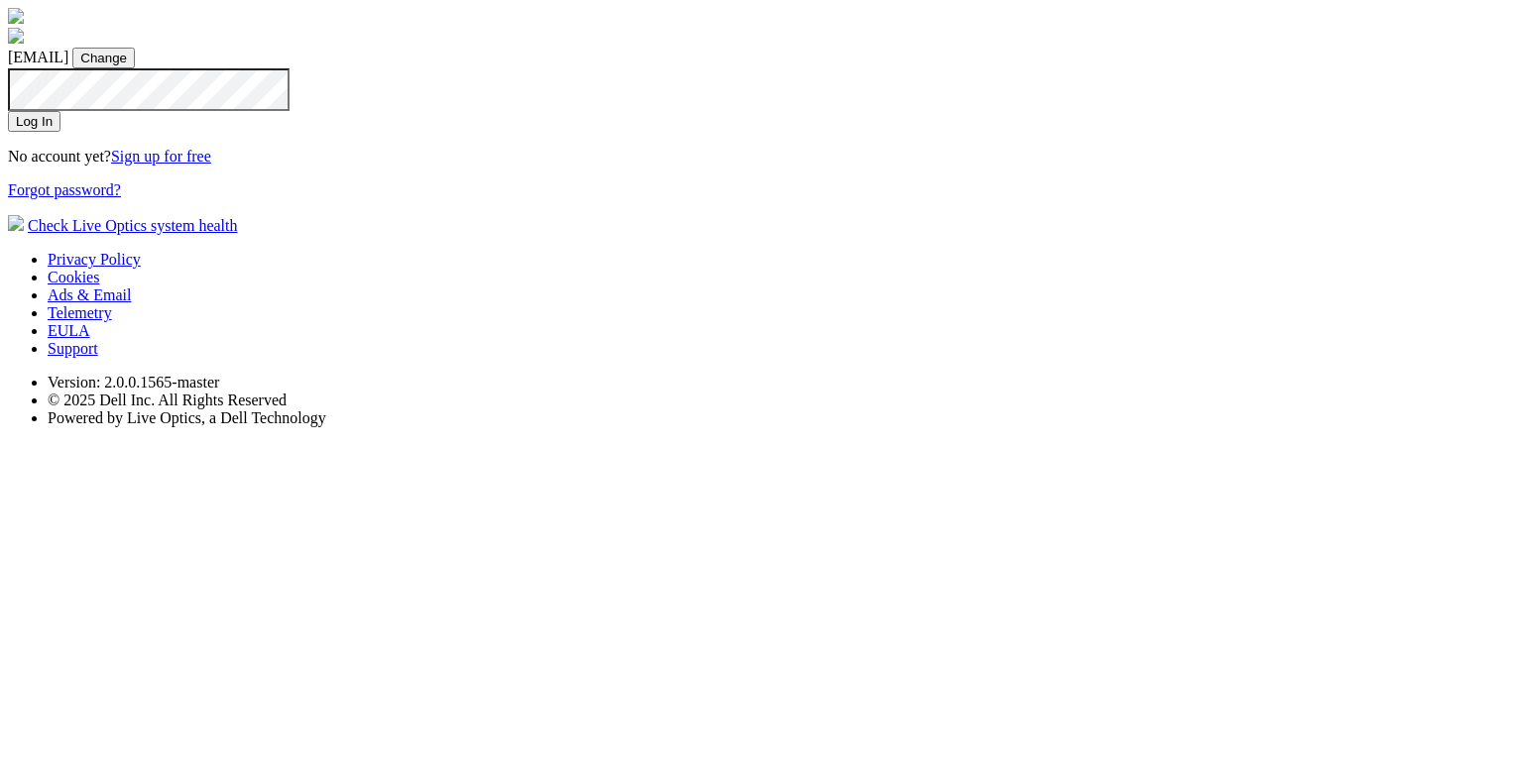 click on "Log In" at bounding box center (34, 121) 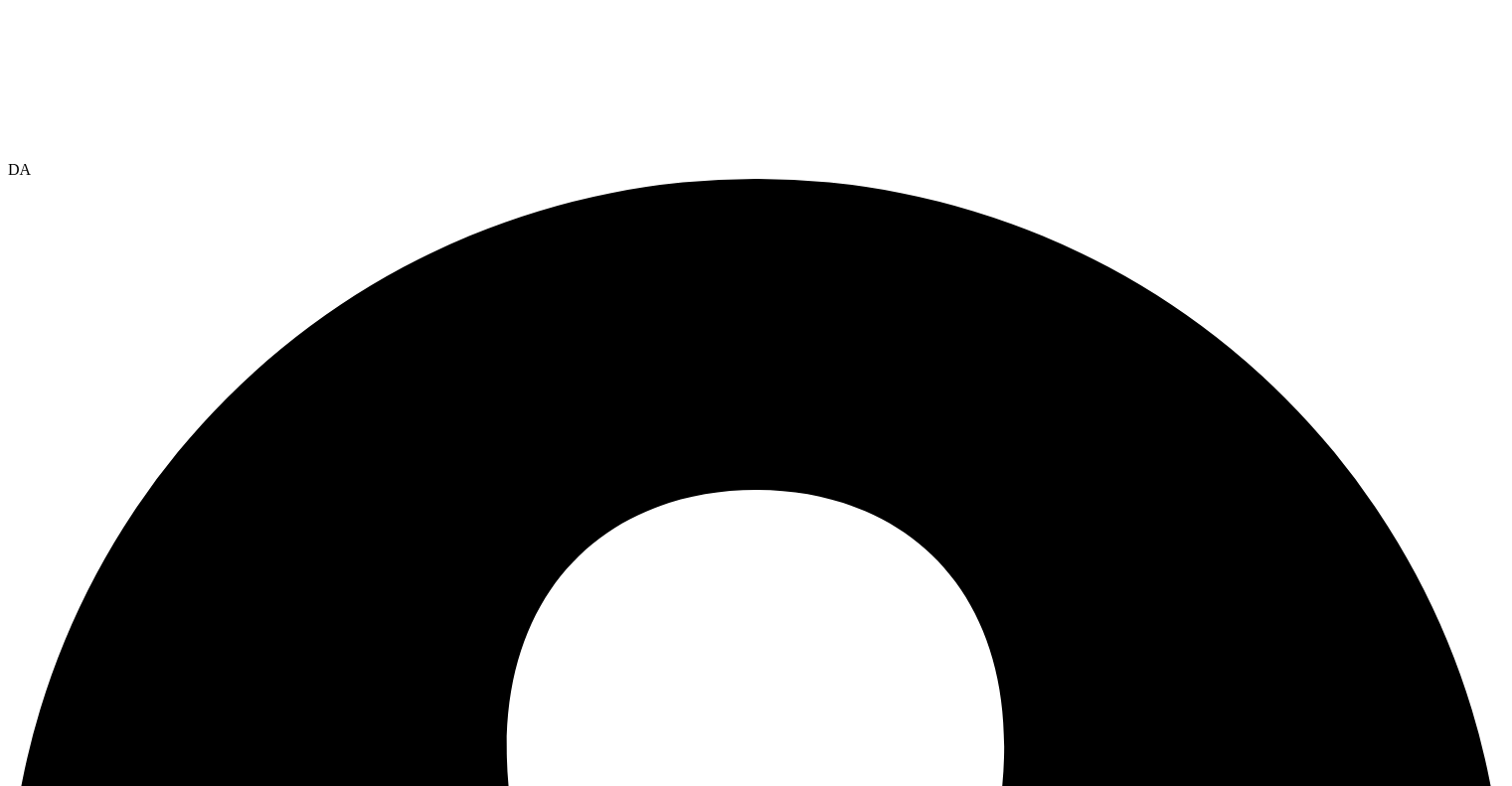 scroll, scrollTop: 0, scrollLeft: 0, axis: both 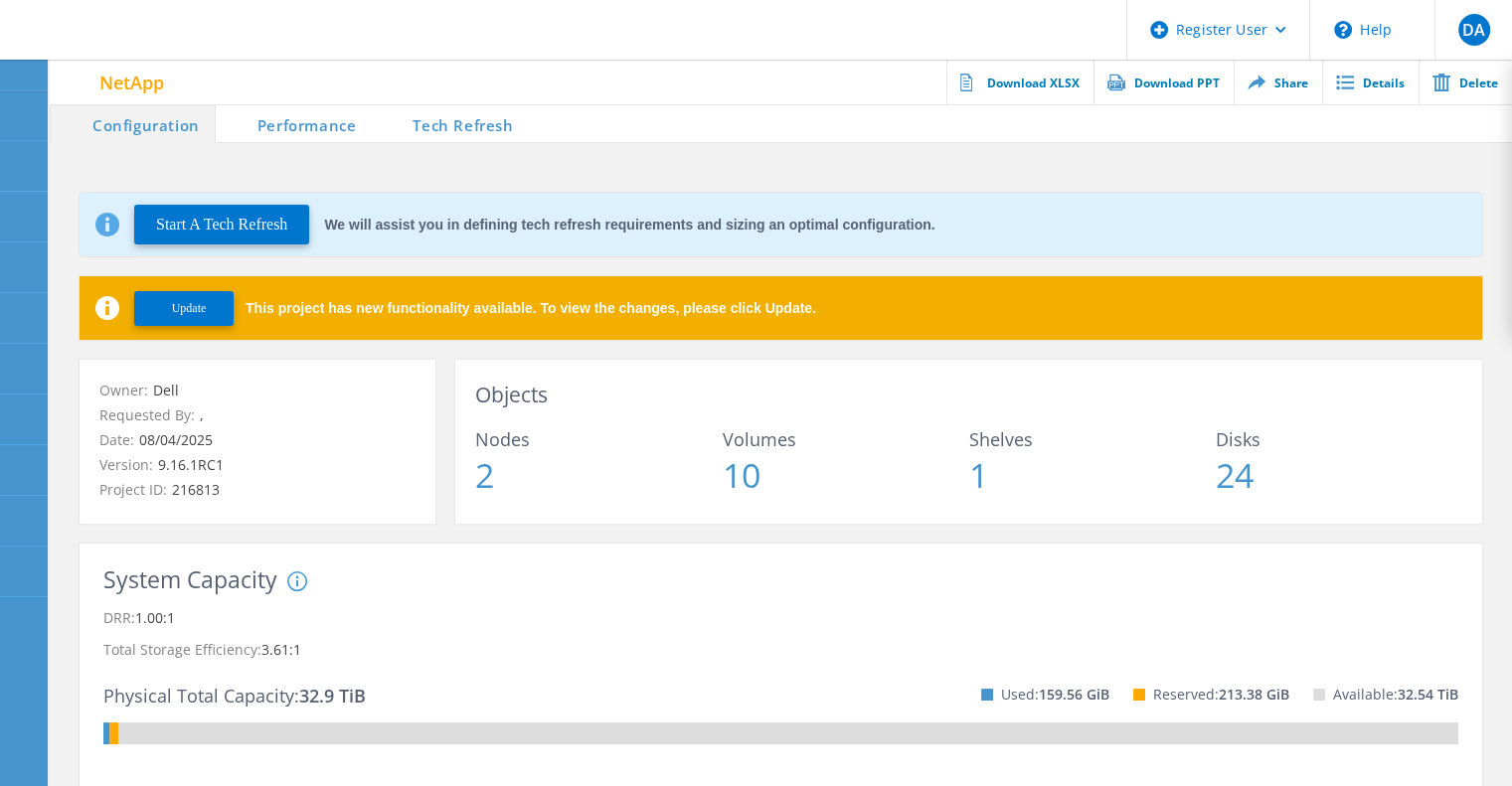 click on "Tech Refresh" at bounding box center [449, 123] 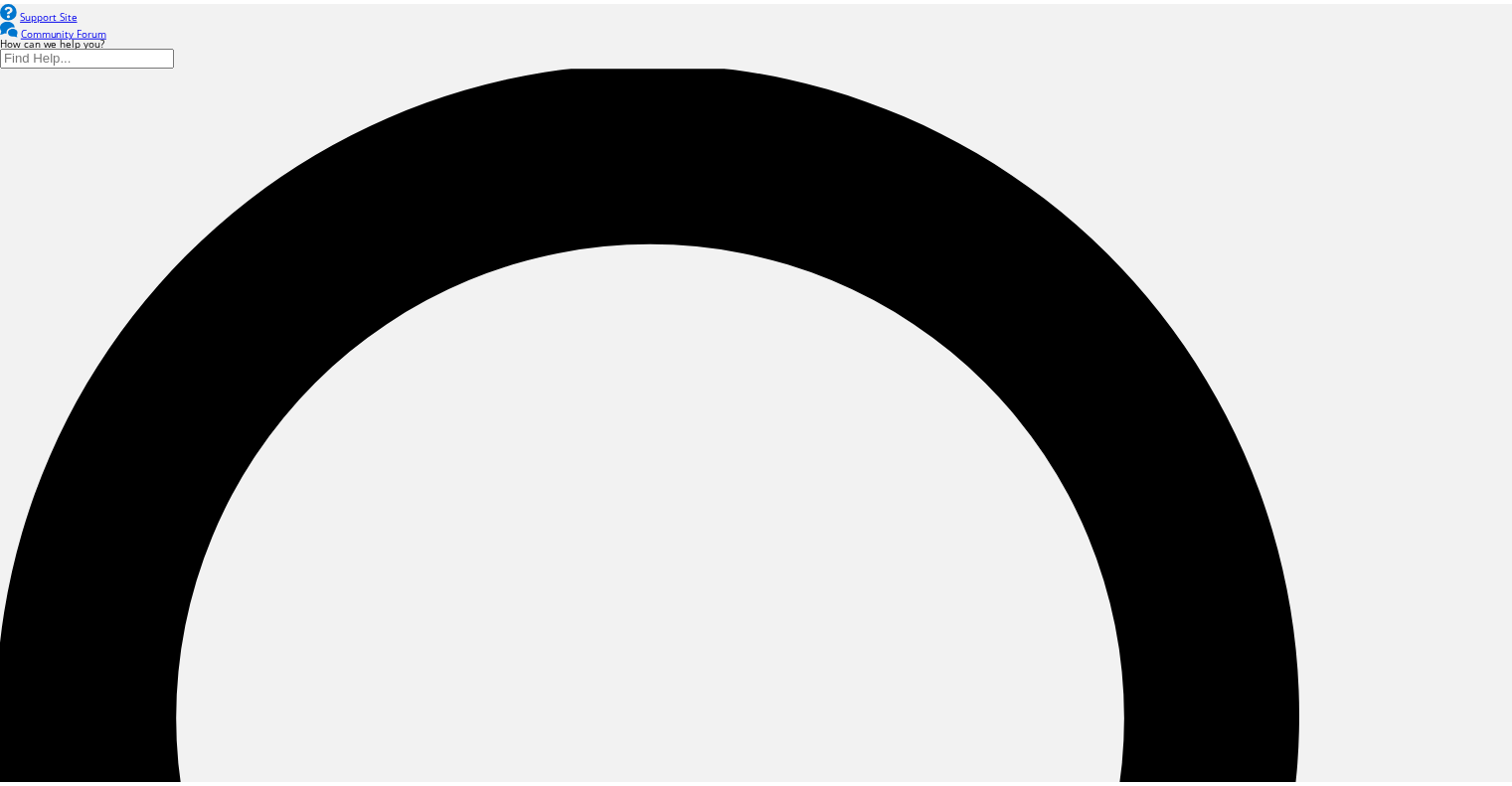 scroll, scrollTop: 0, scrollLeft: 0, axis: both 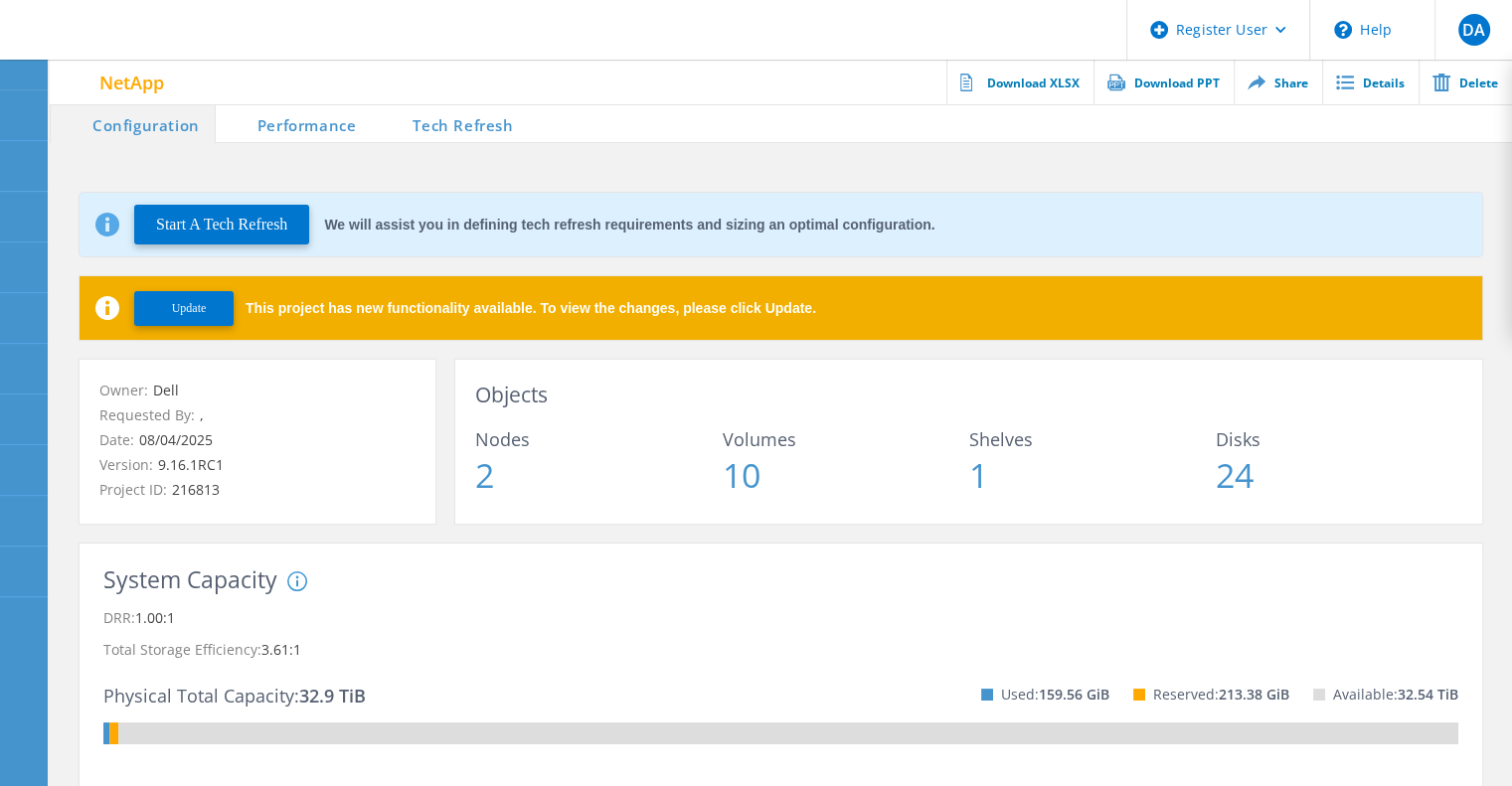click on "Tech Refresh" at bounding box center [449, 123] 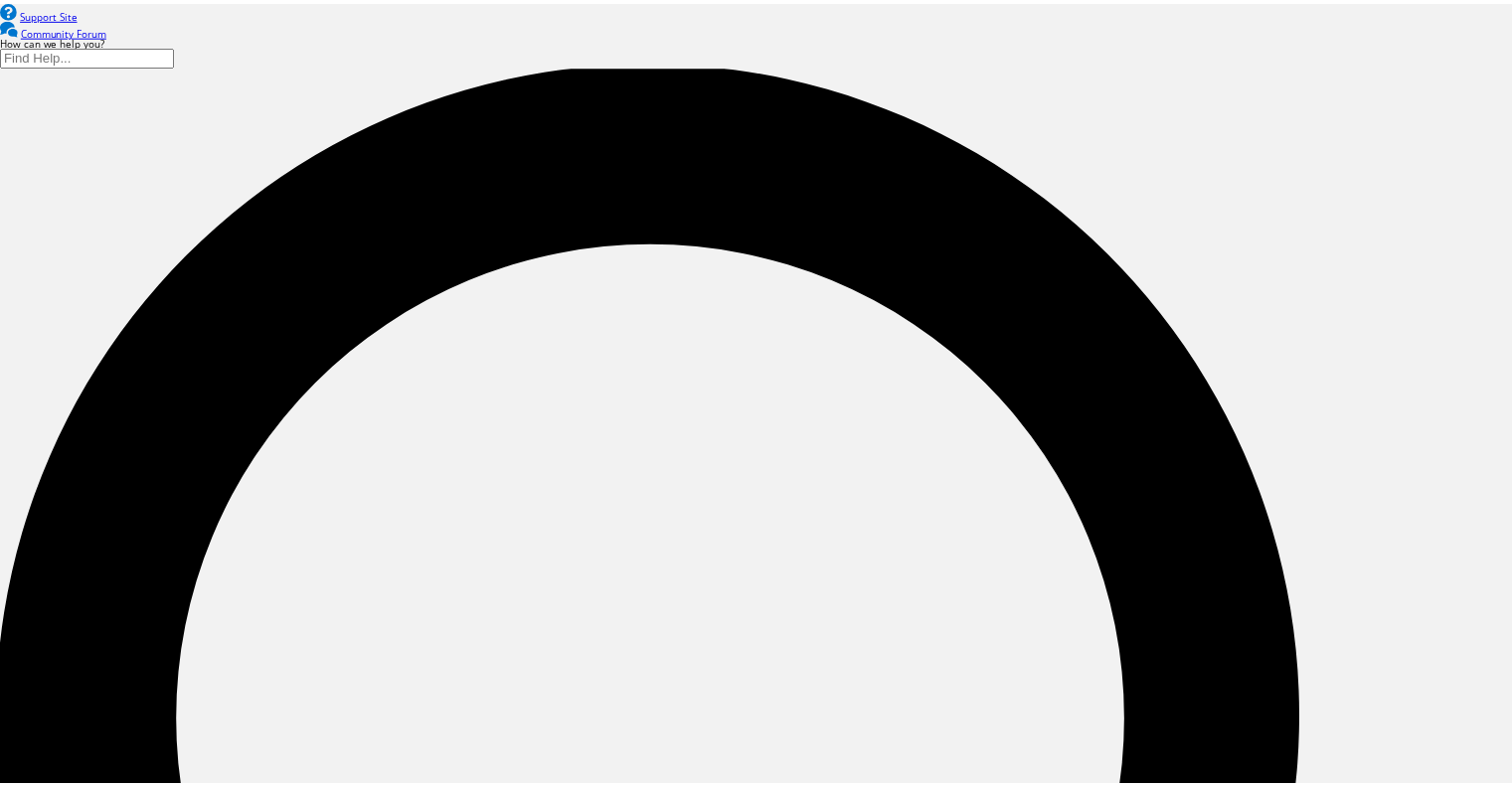 scroll, scrollTop: 0, scrollLeft: 0, axis: both 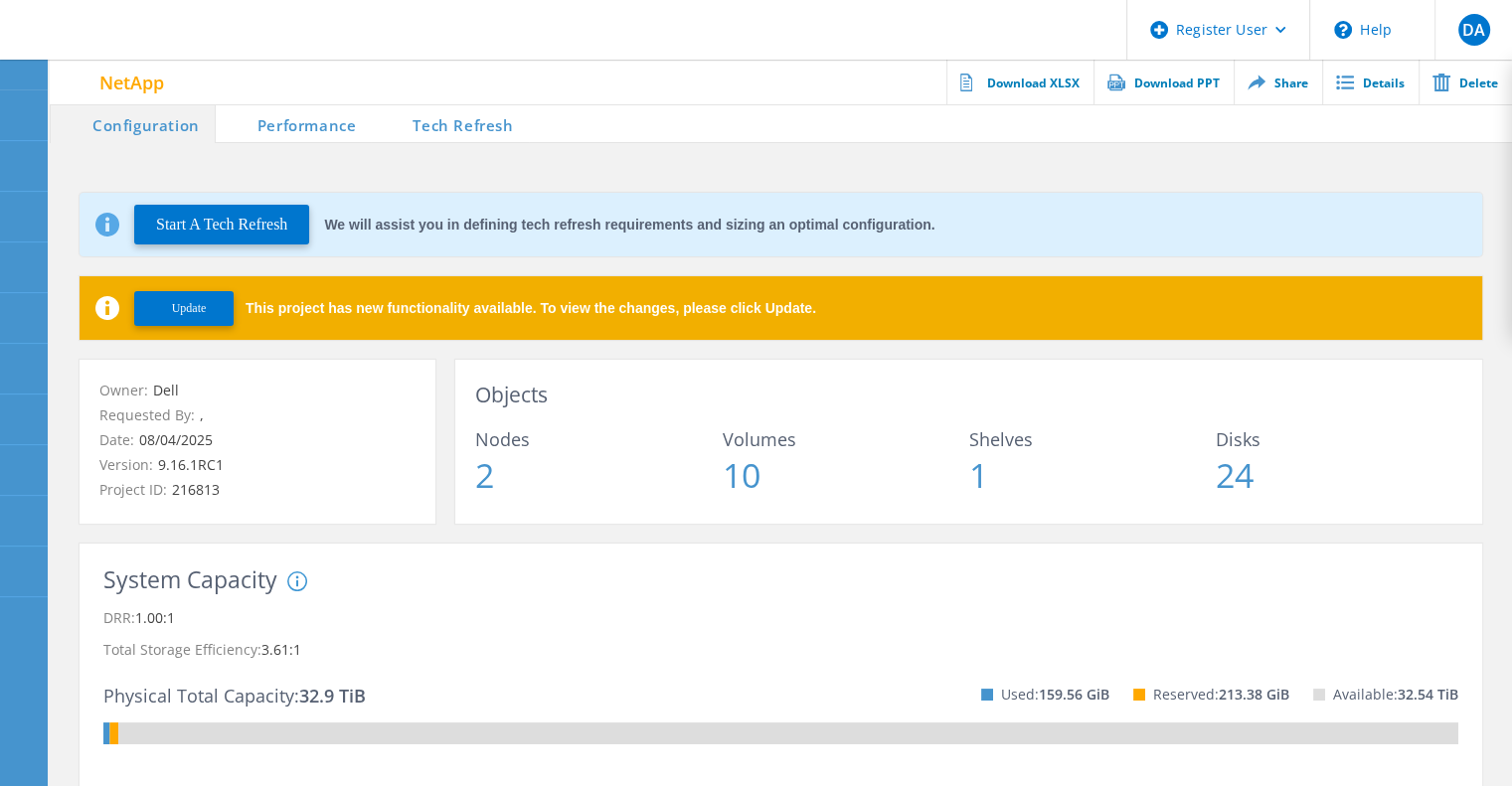 click on "Tech Refresh" at bounding box center [449, 123] 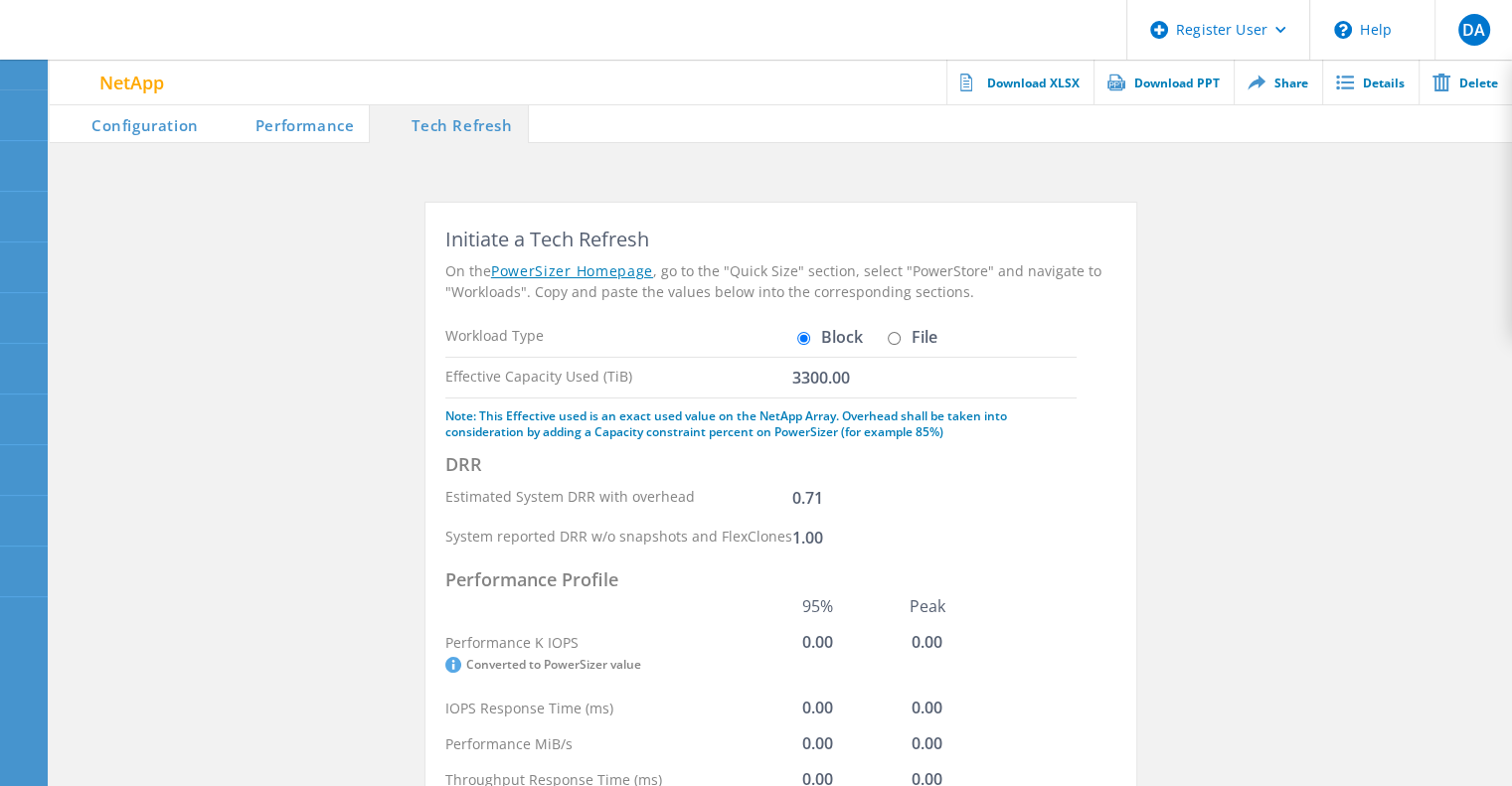 click on "Performance" 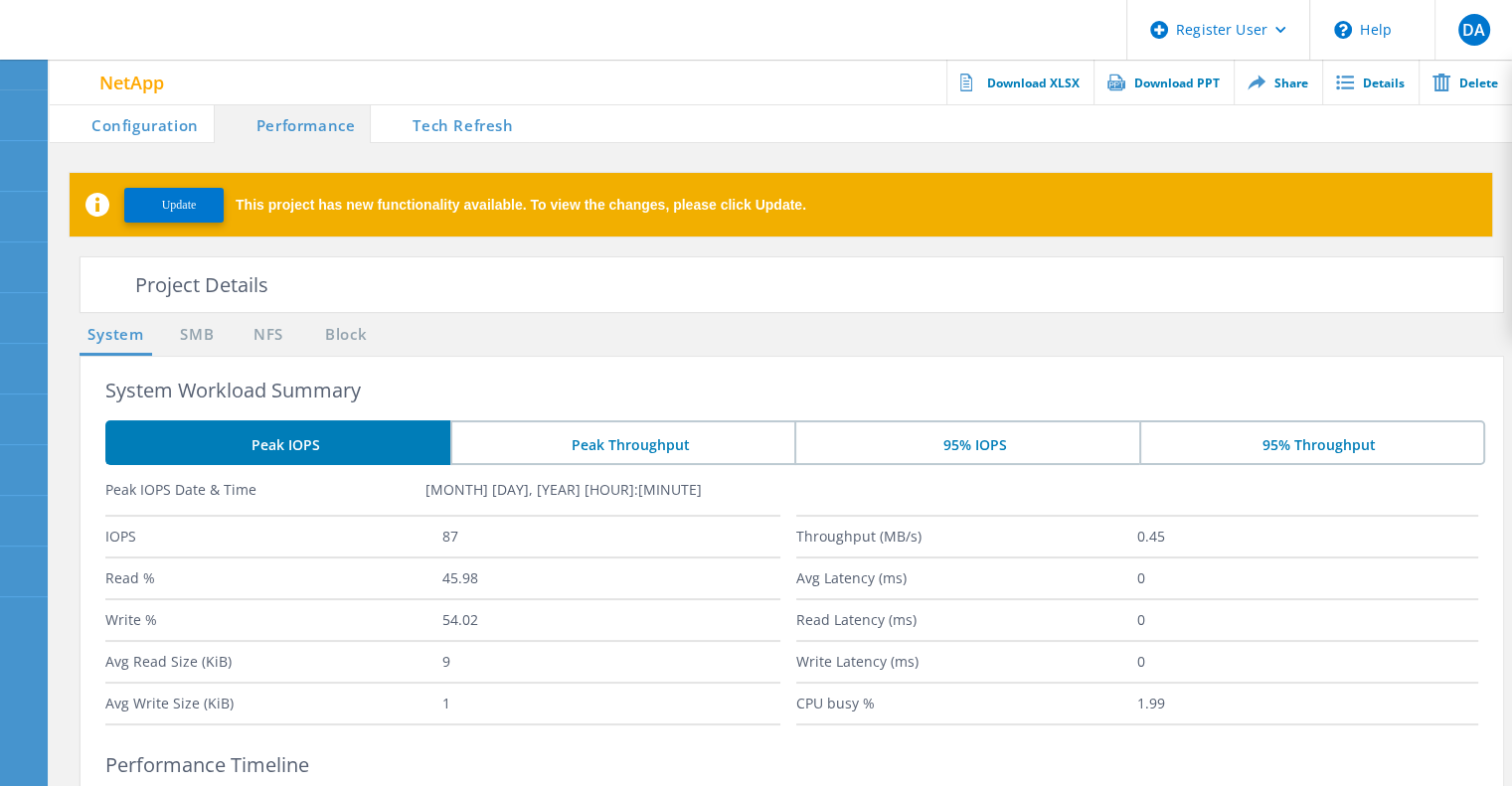 click on "This project has new functionality available. To view the changes, please click Update." at bounding box center [521, 205] 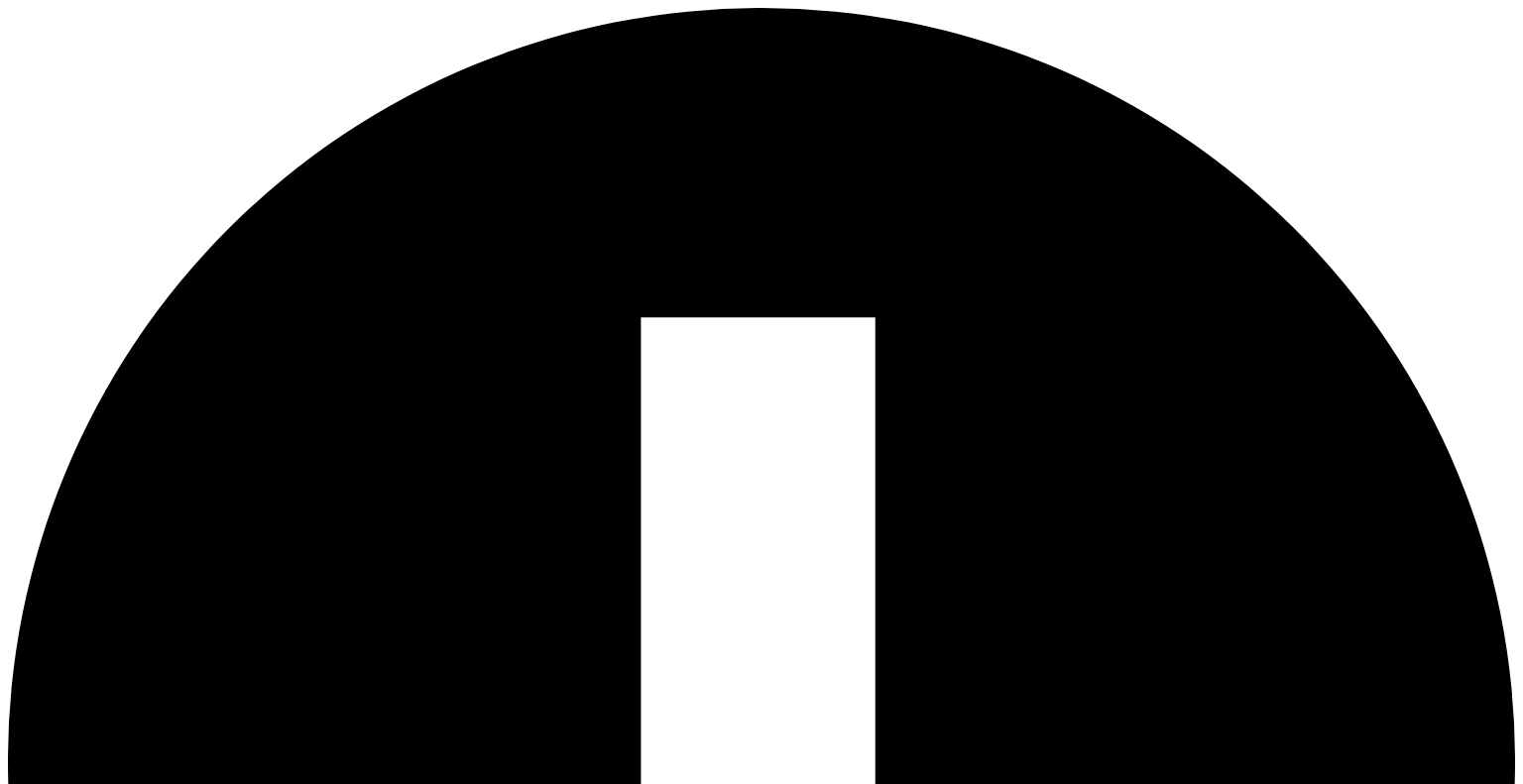 scroll, scrollTop: 0, scrollLeft: 0, axis: both 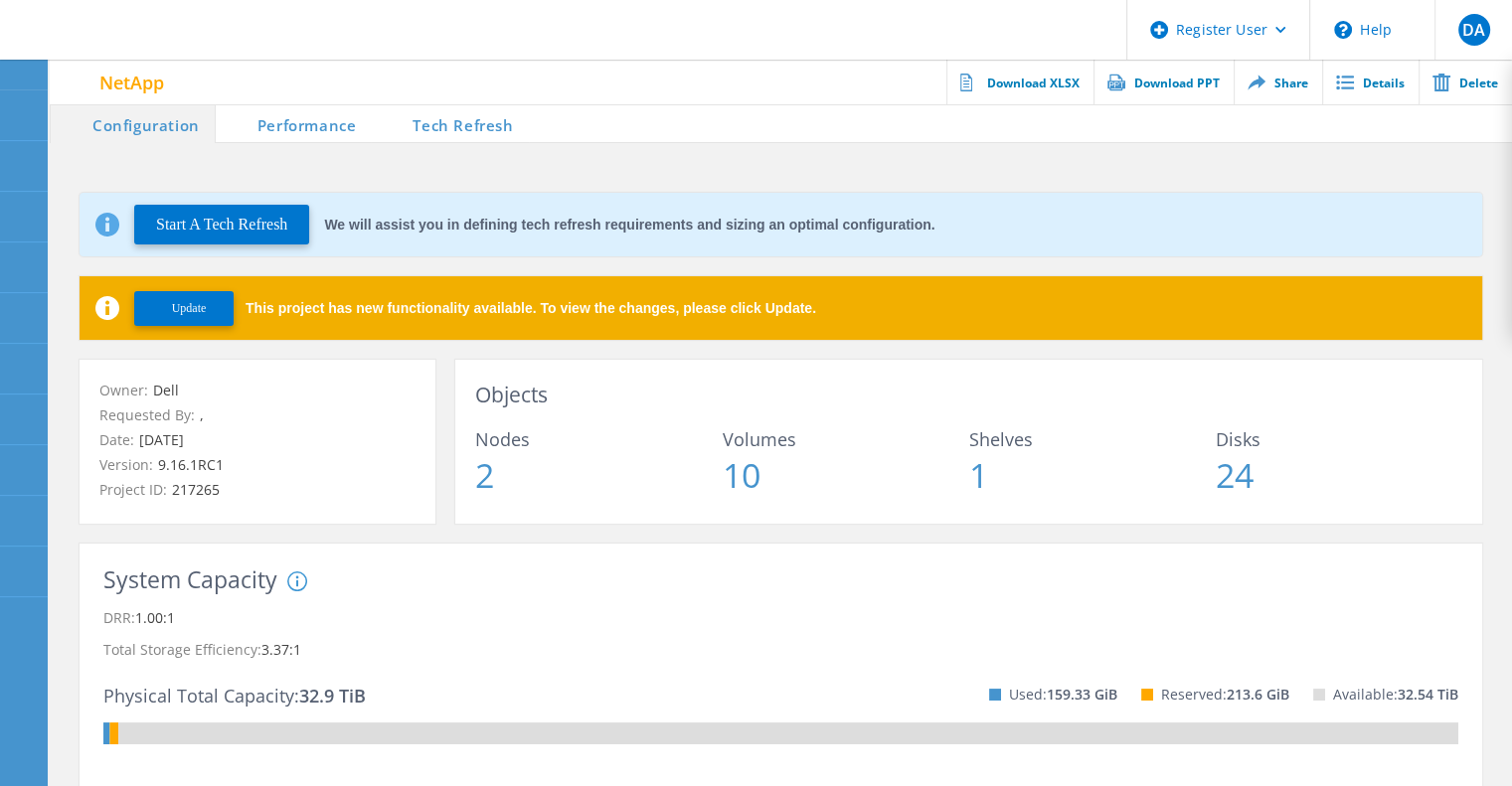 click on "Tech Refresh" at bounding box center [449, 123] 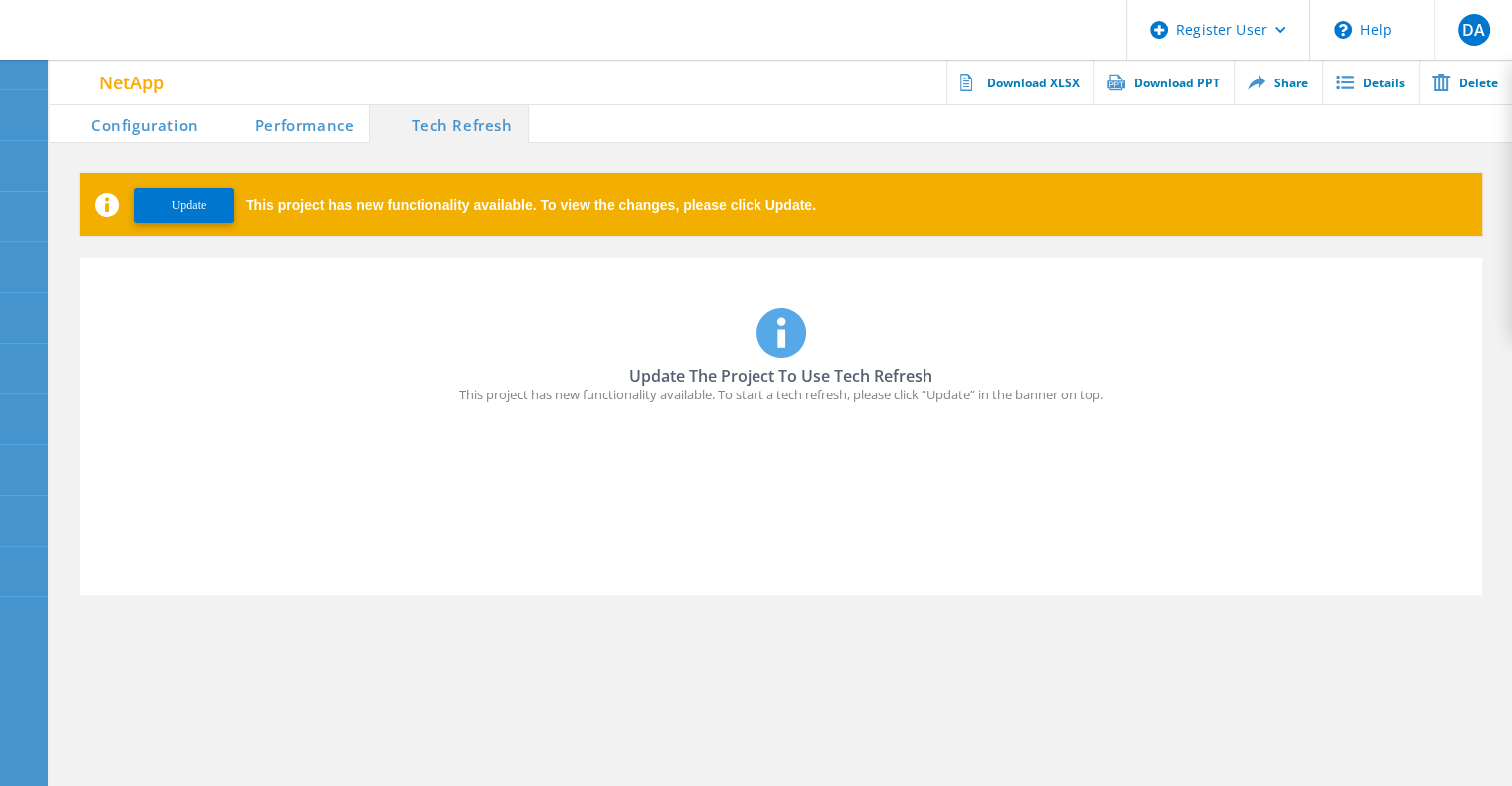 click on "Update The Project To Use Tech Refresh This project has new functionality available. To start a tech refresh, please click “Update” in the banner on top." 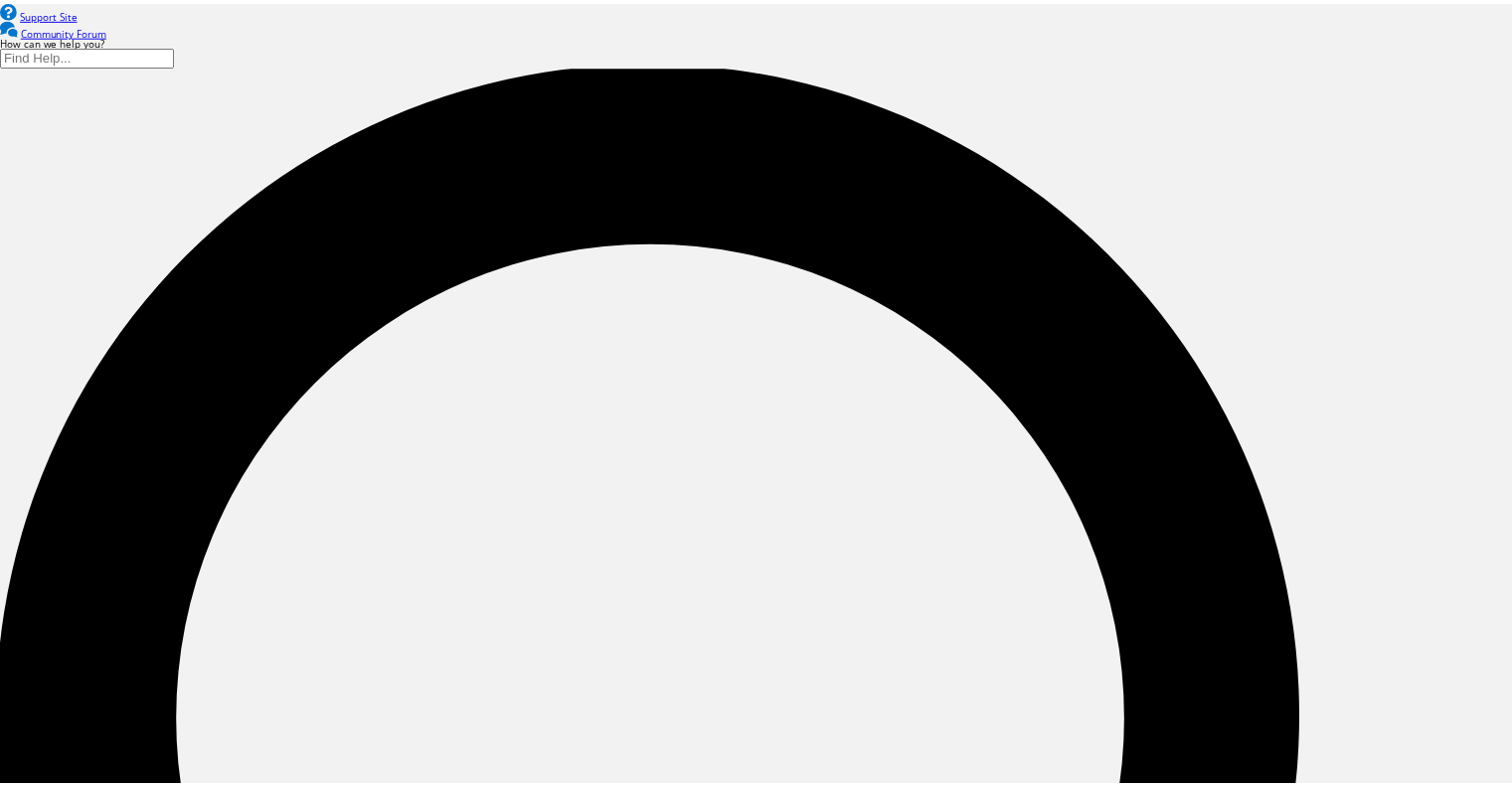 scroll, scrollTop: 0, scrollLeft: 0, axis: both 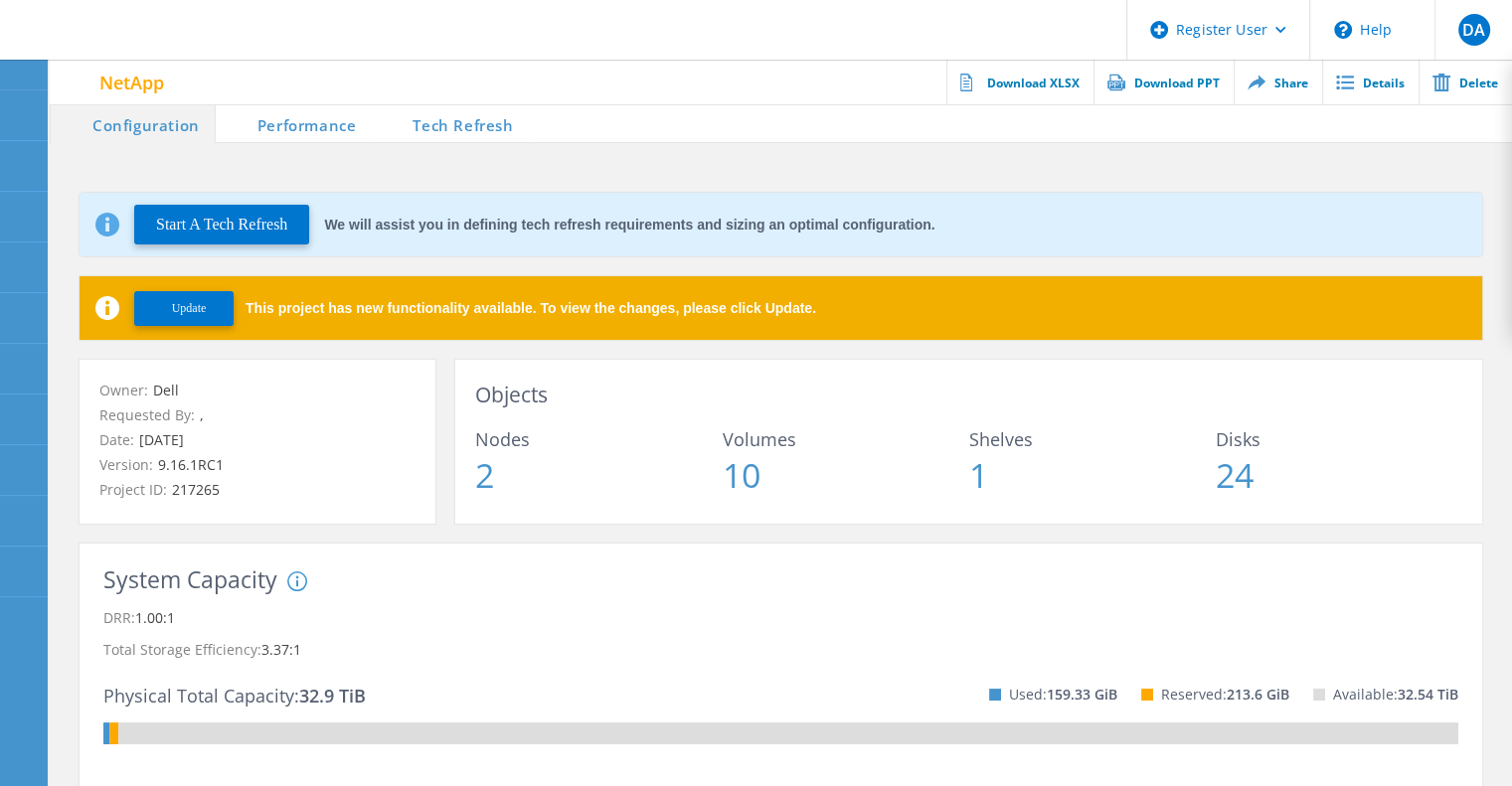 click on "Tech Refresh" at bounding box center (449, 123) 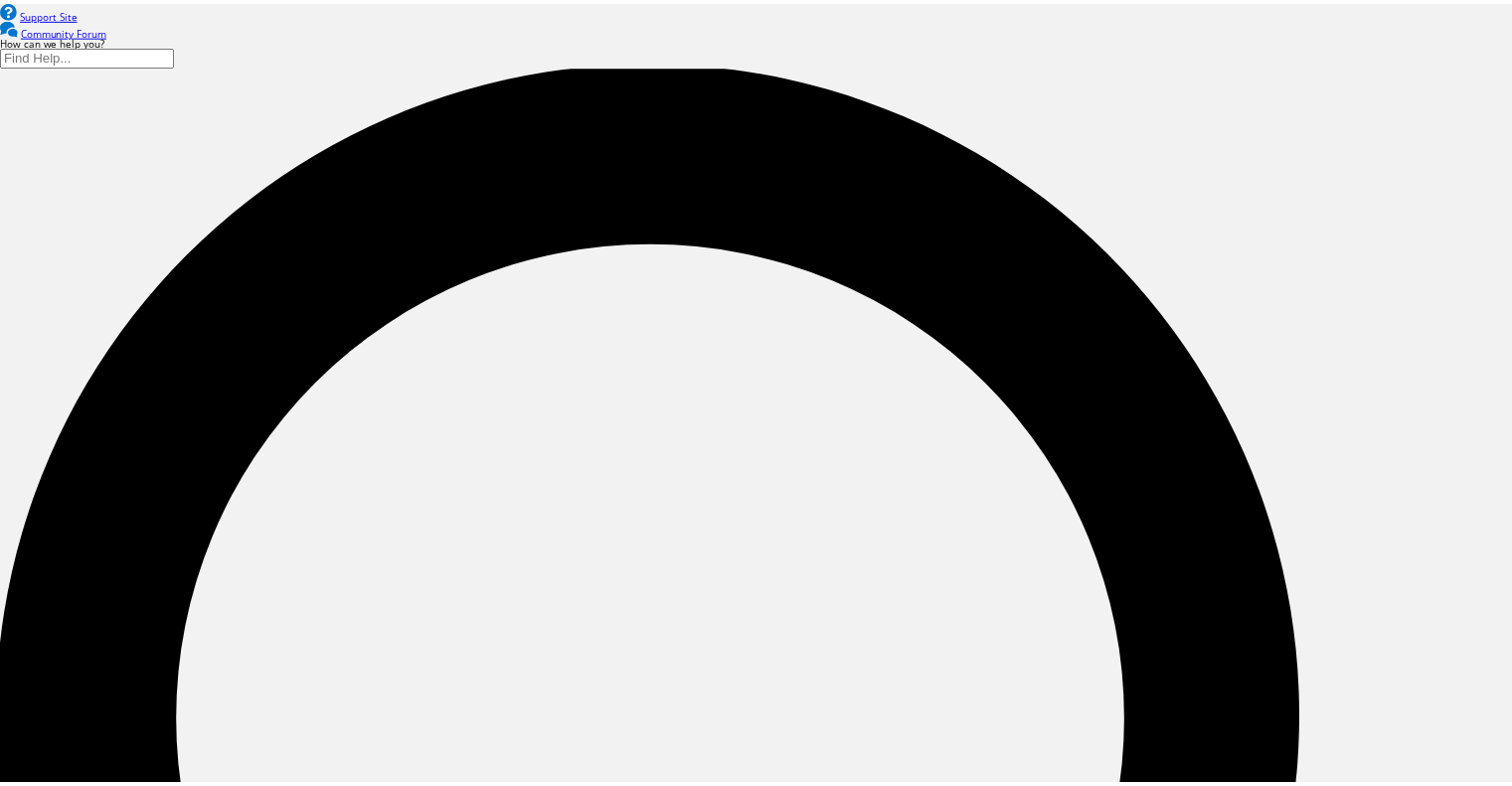 scroll, scrollTop: 0, scrollLeft: 0, axis: both 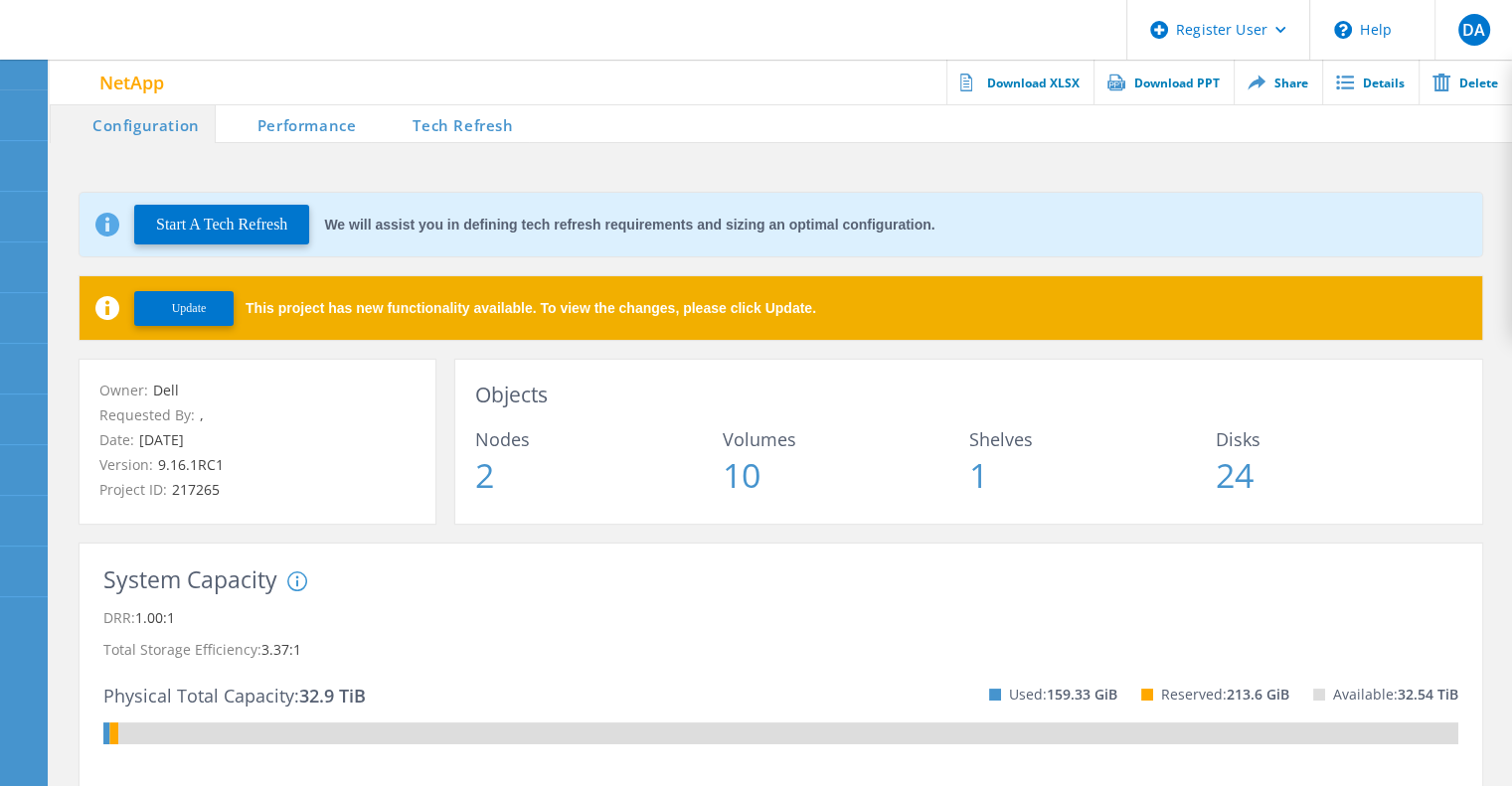 click on "Tech Refresh" at bounding box center [449, 123] 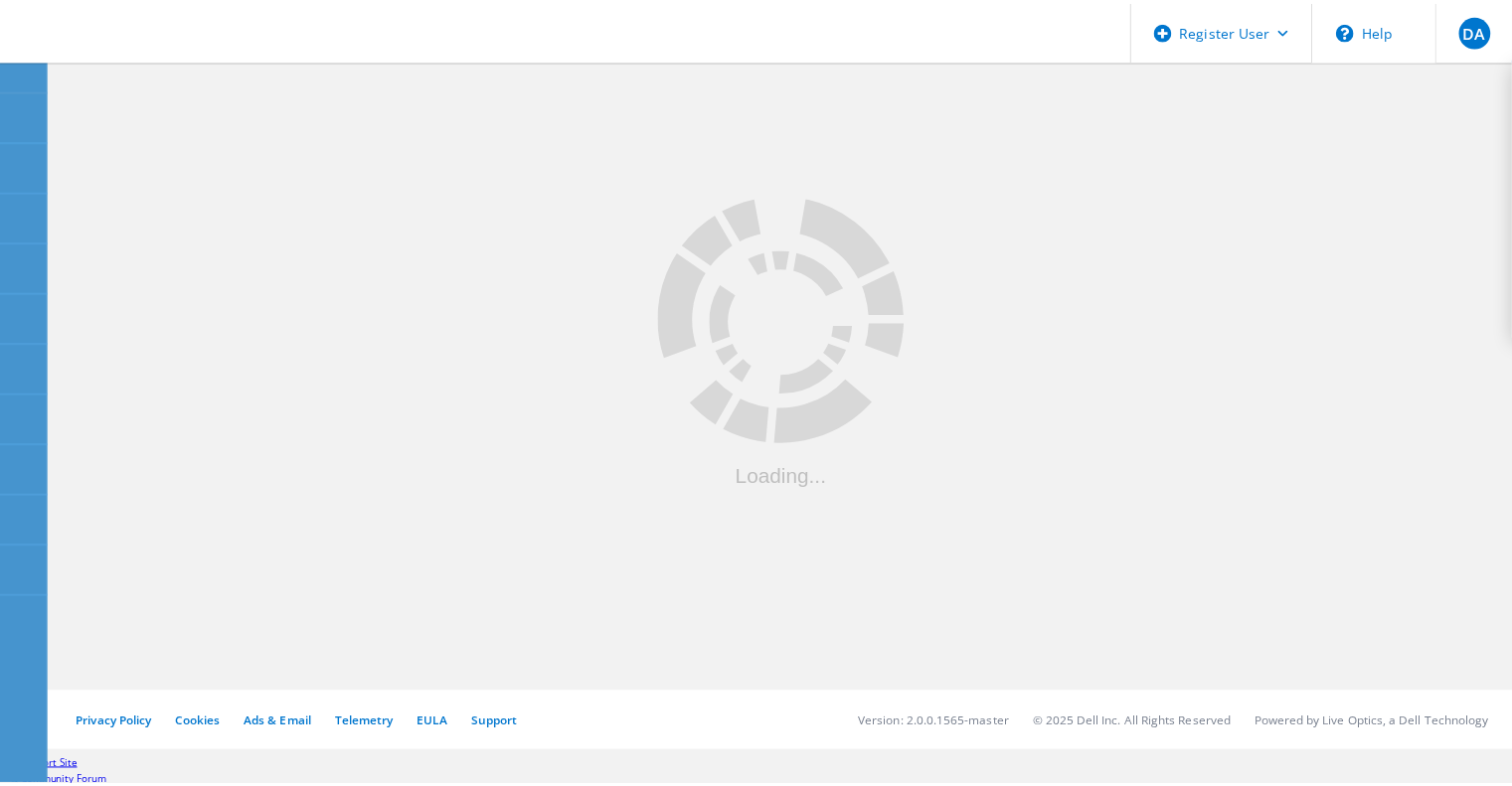 scroll, scrollTop: 0, scrollLeft: 0, axis: both 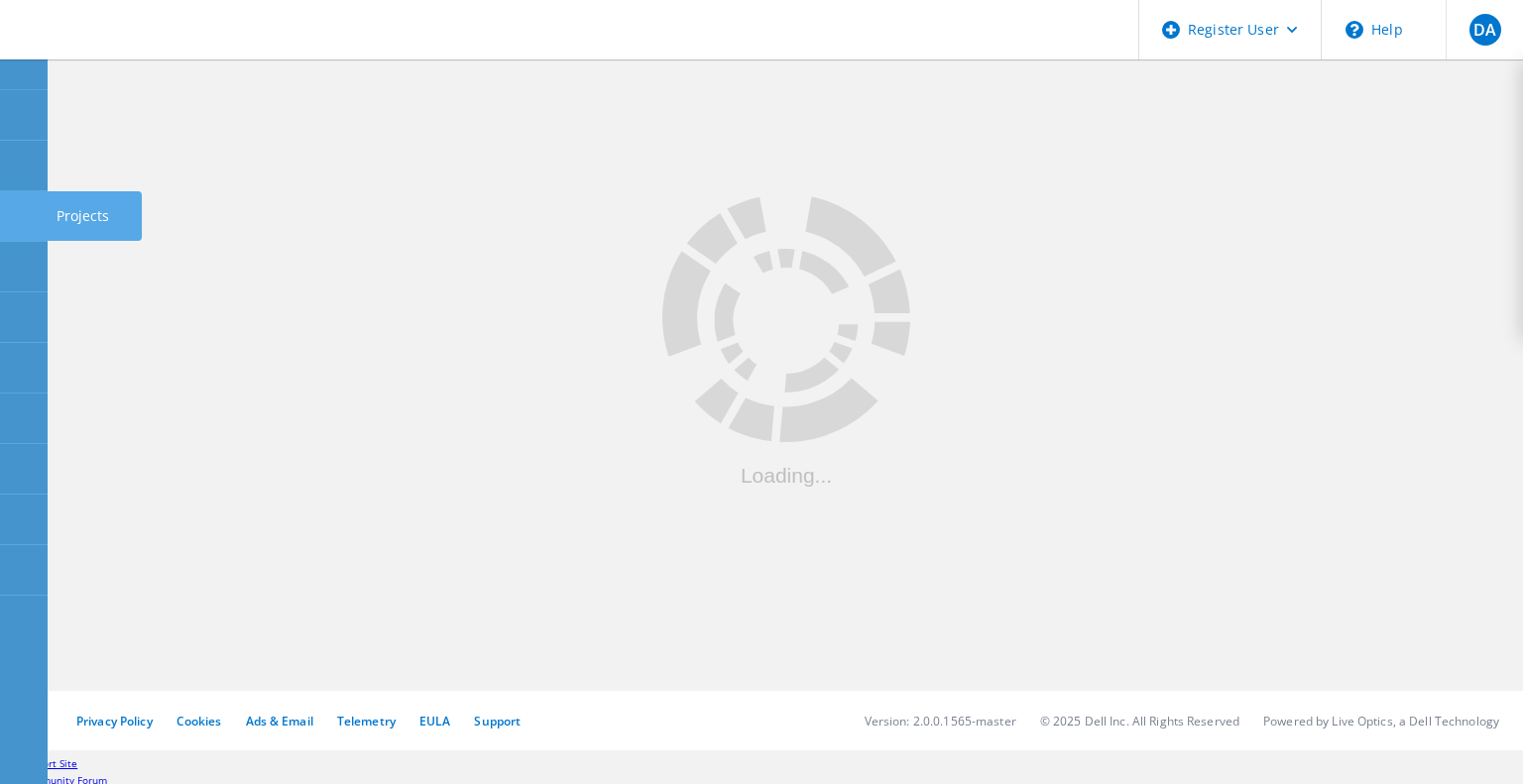 click on "Projects" at bounding box center [94, 216] 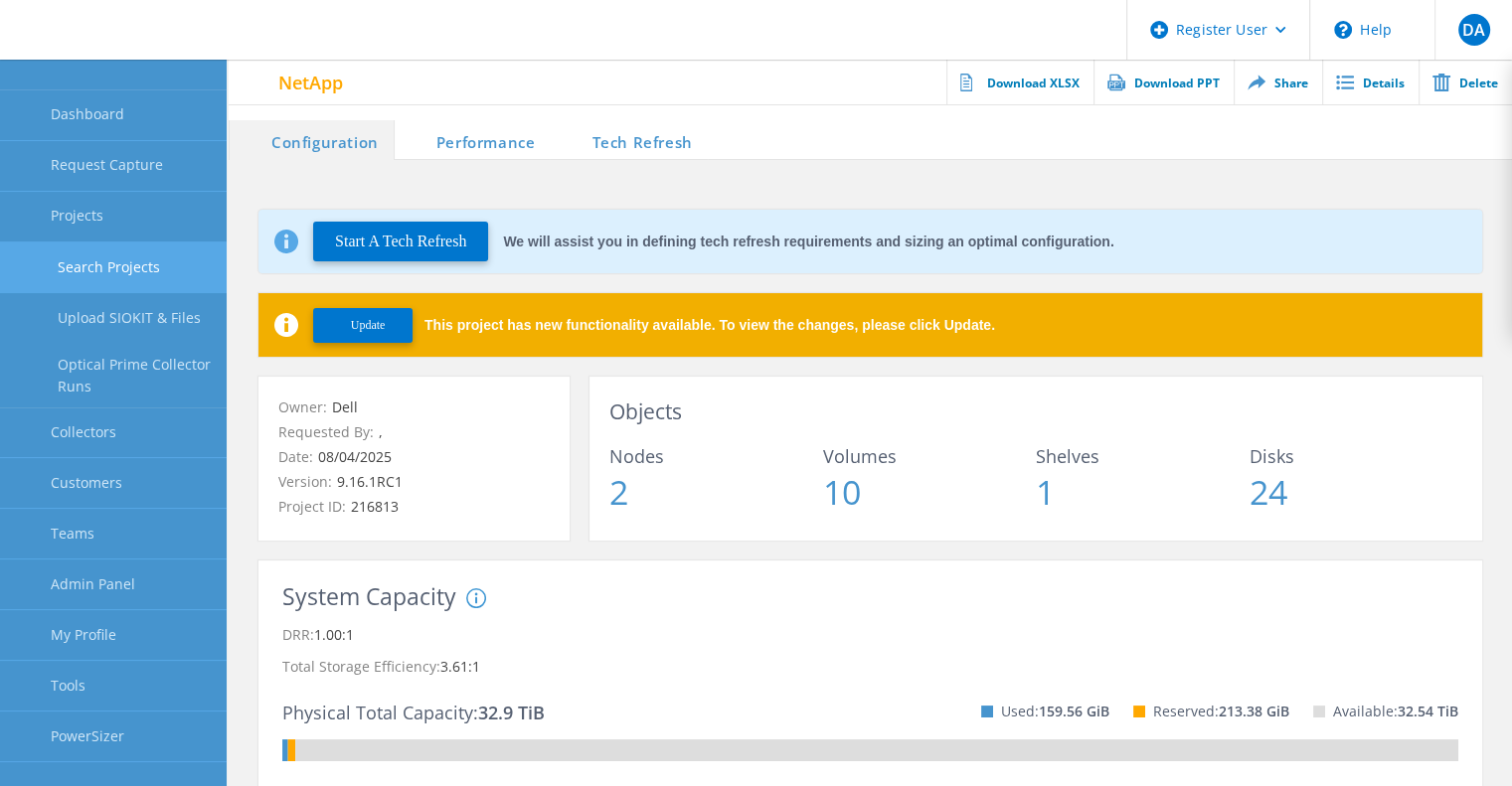 click on "Search Projects" at bounding box center (113, 267) 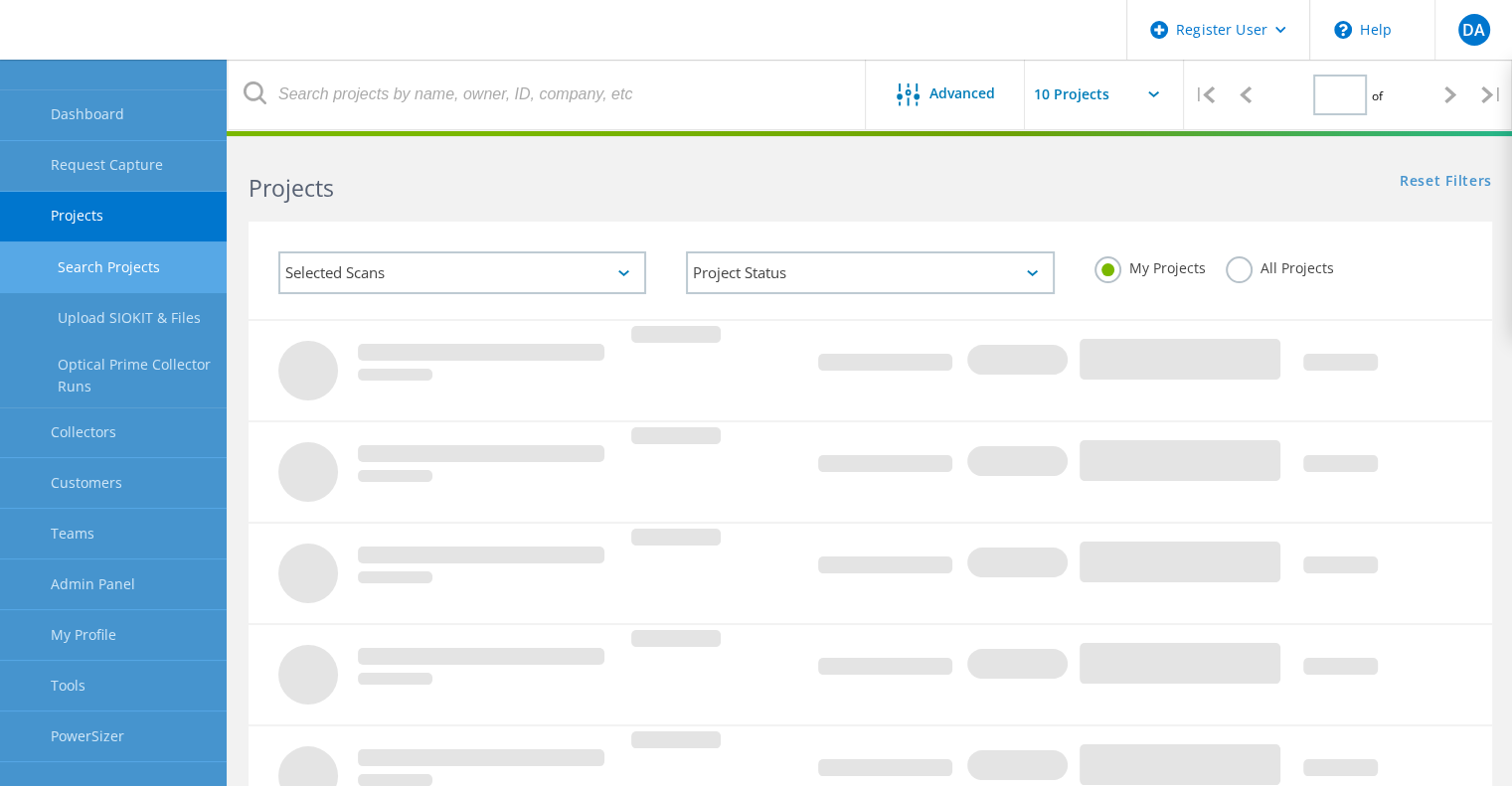 click on "All Projects" 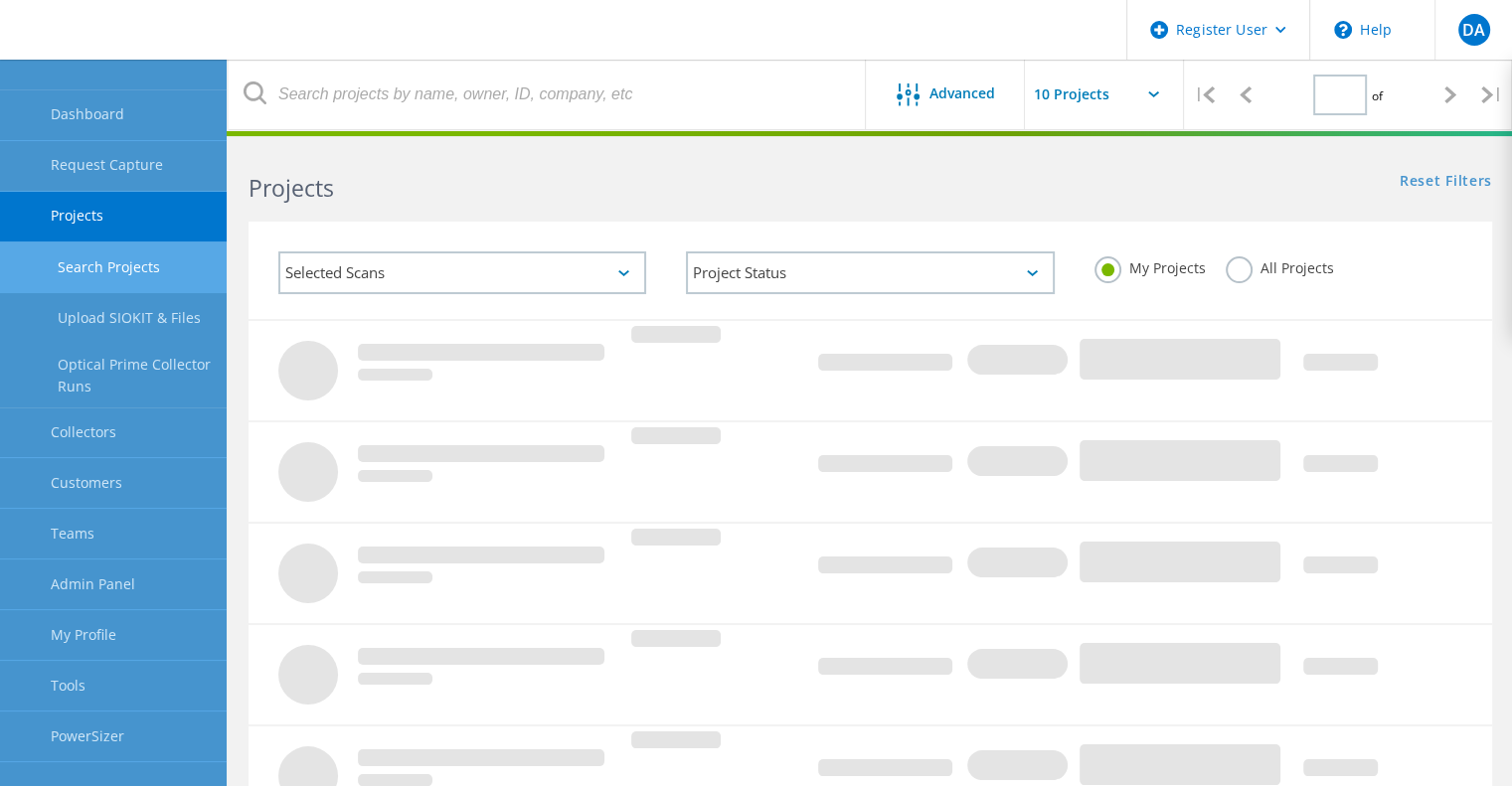 click on "All Projects" at bounding box center (0, 0) 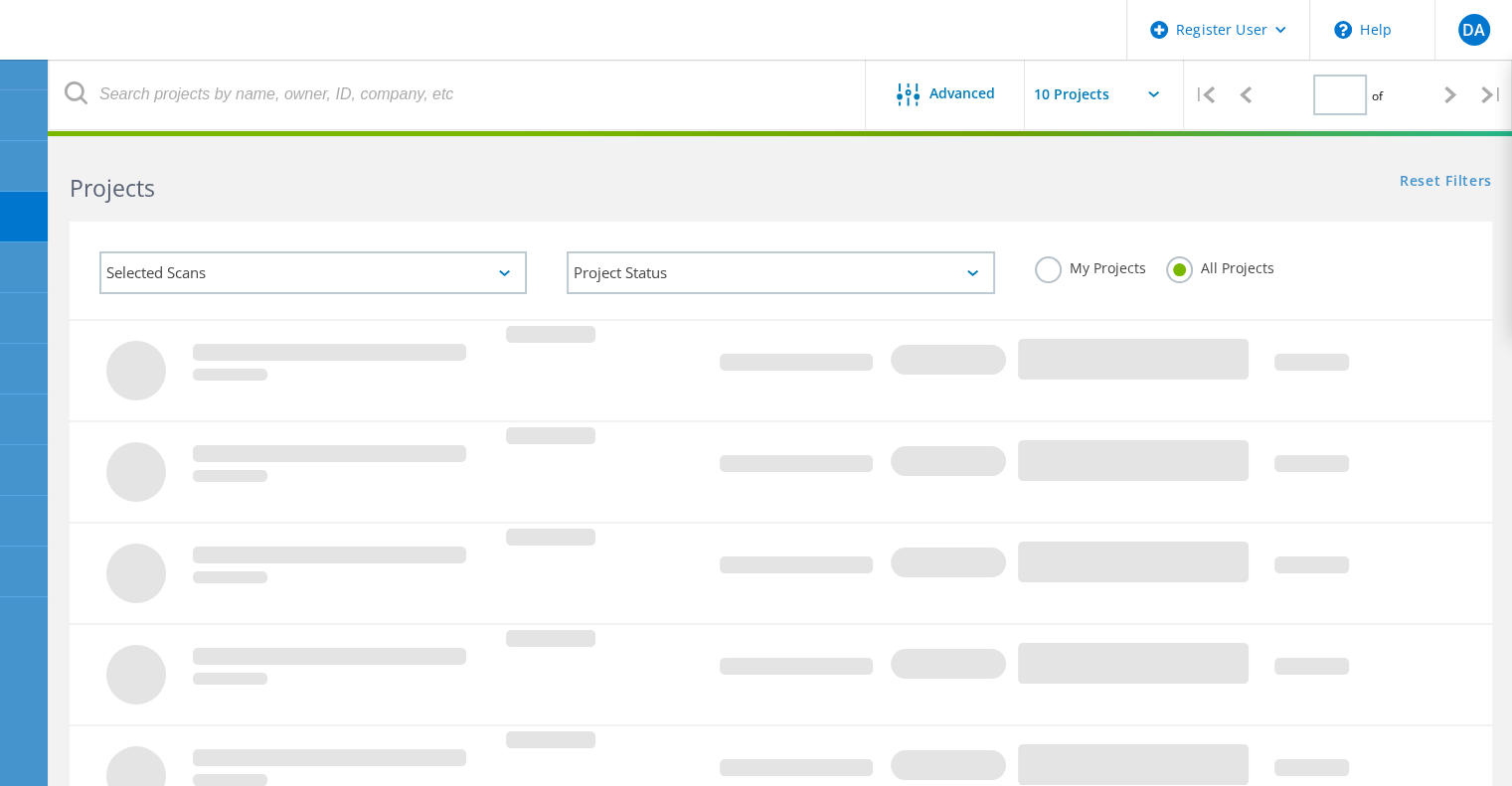type on "1" 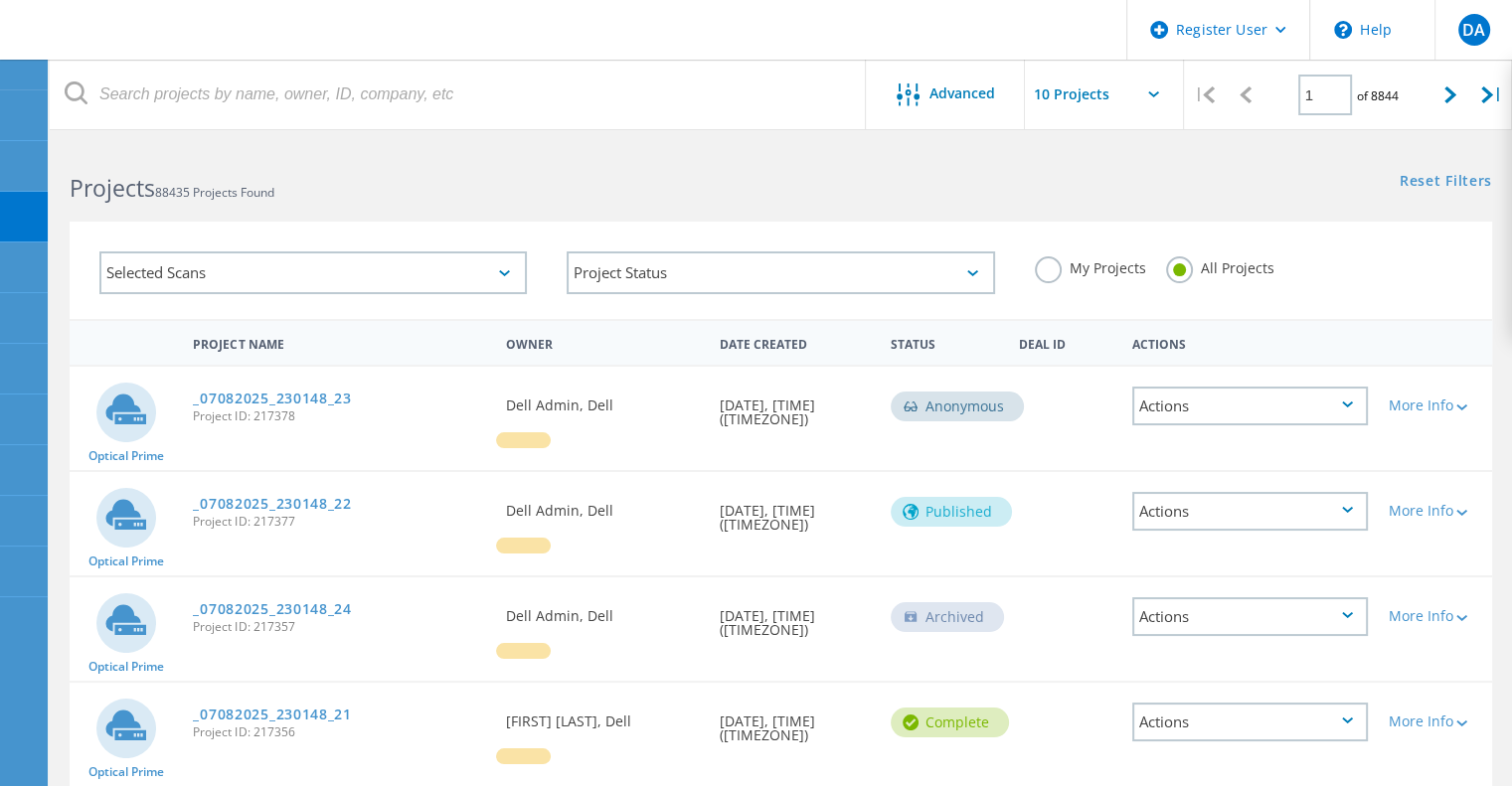 click on "Selected Scans" 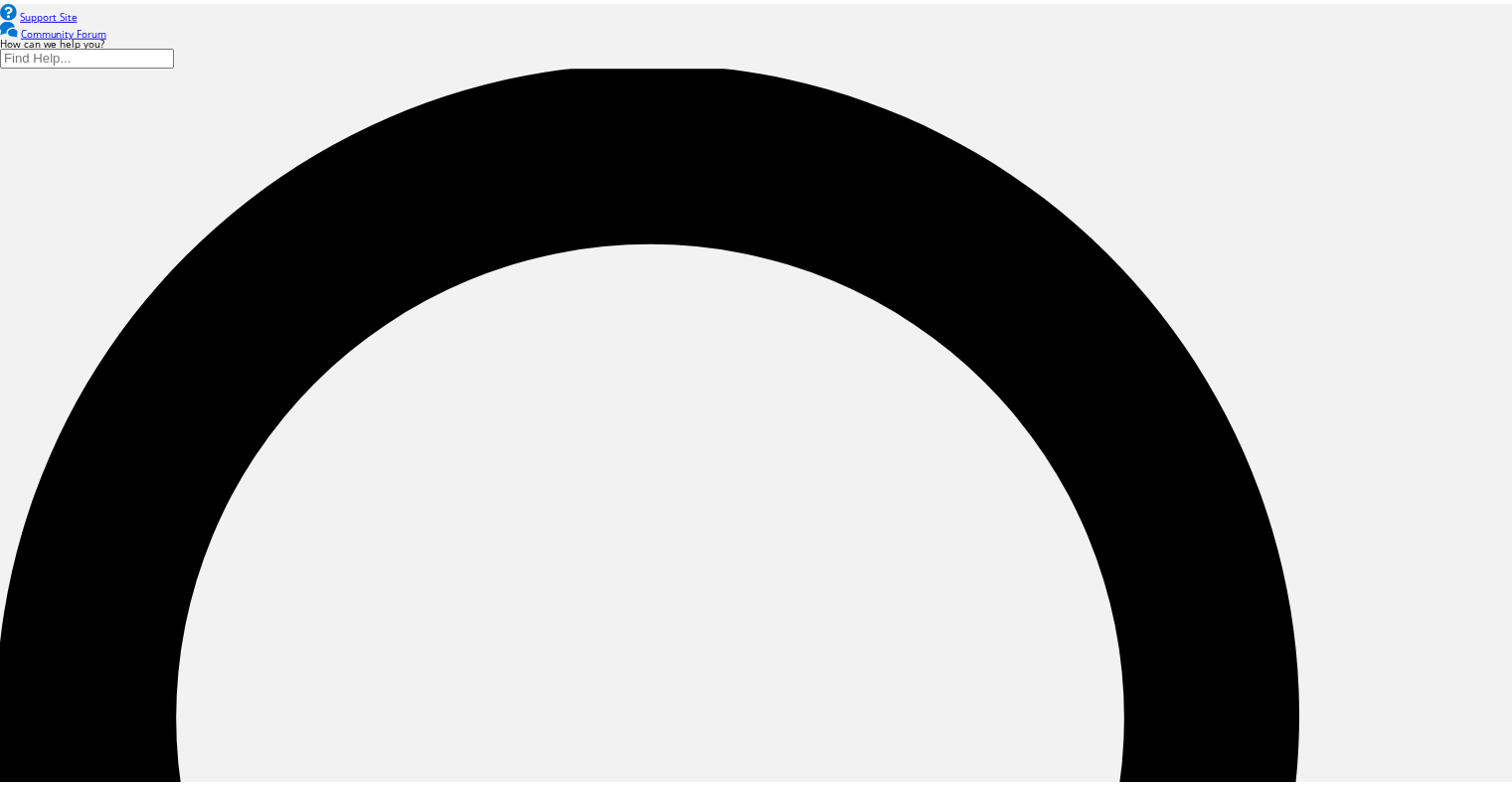 scroll, scrollTop: 0, scrollLeft: 0, axis: both 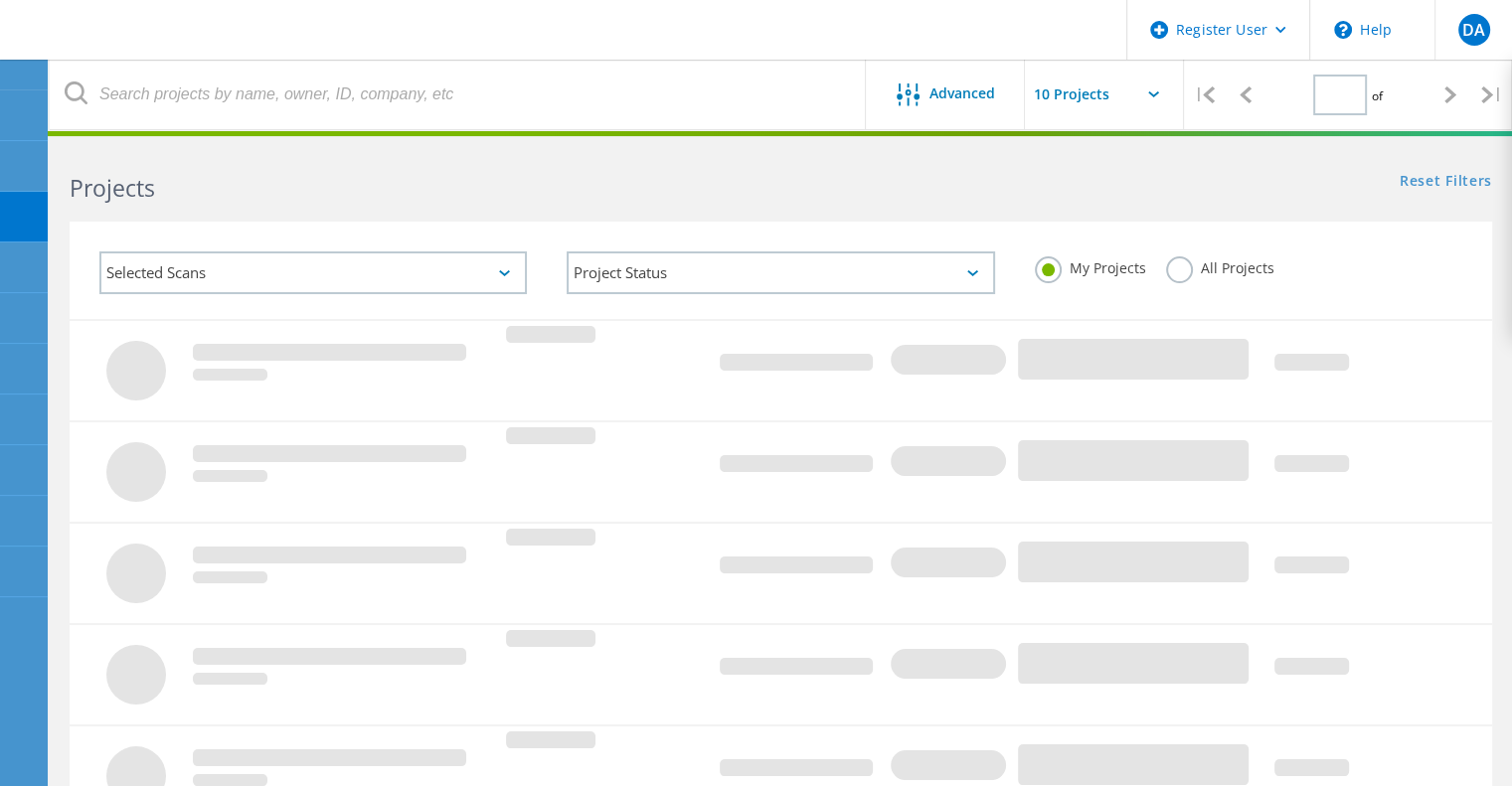 type on "1" 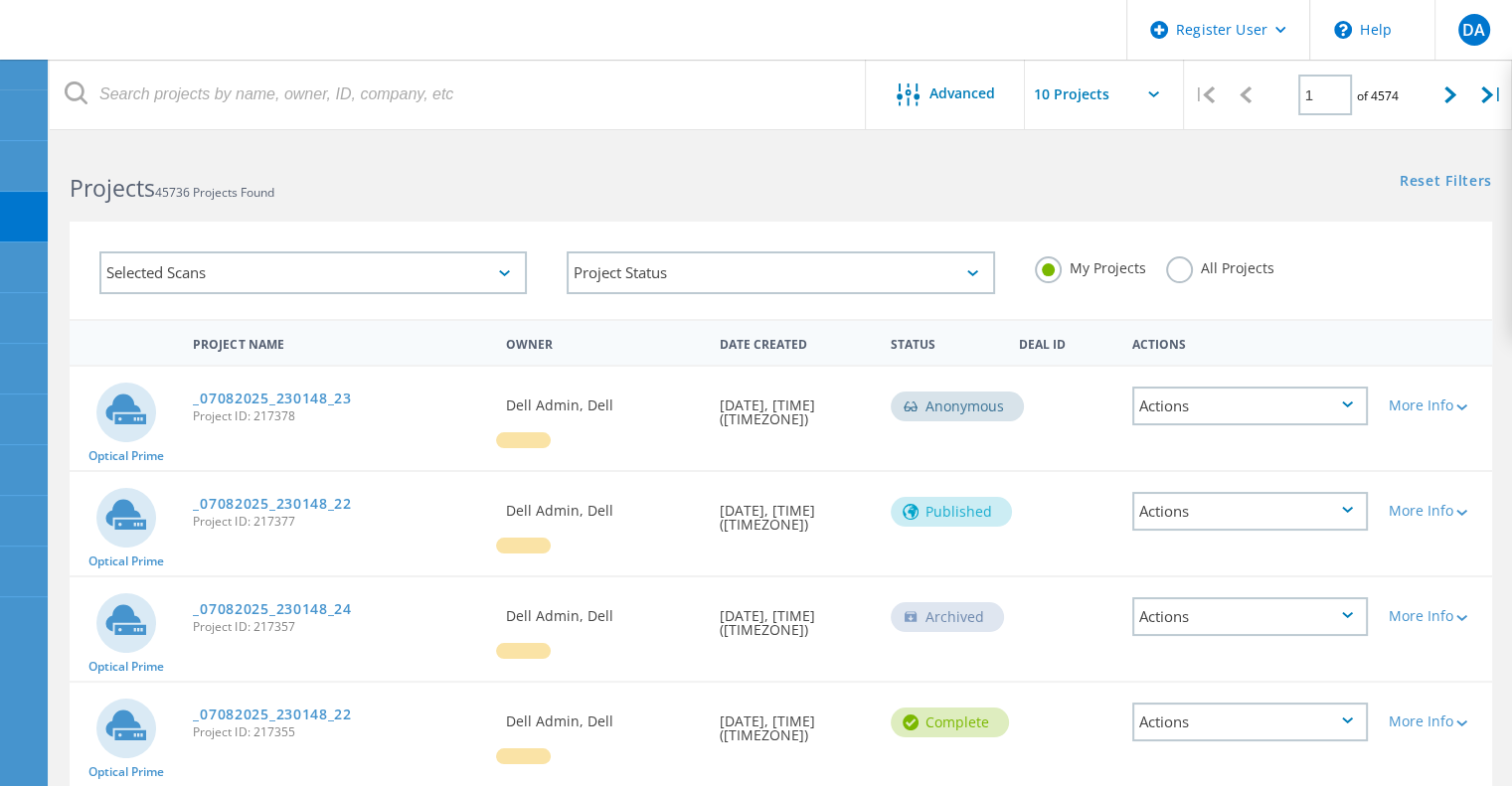 click on "All Projects" 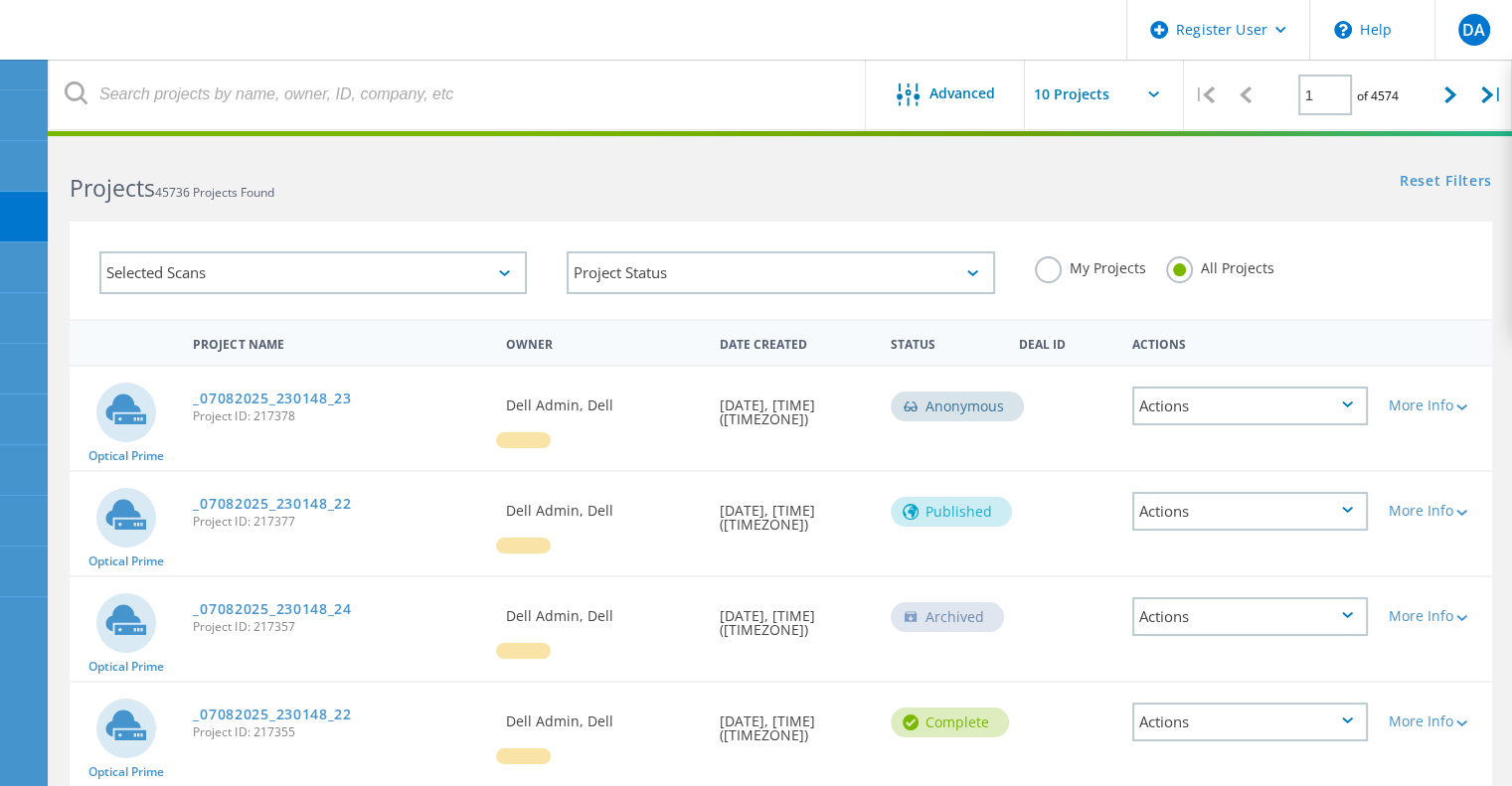 click on "Selected Scans" 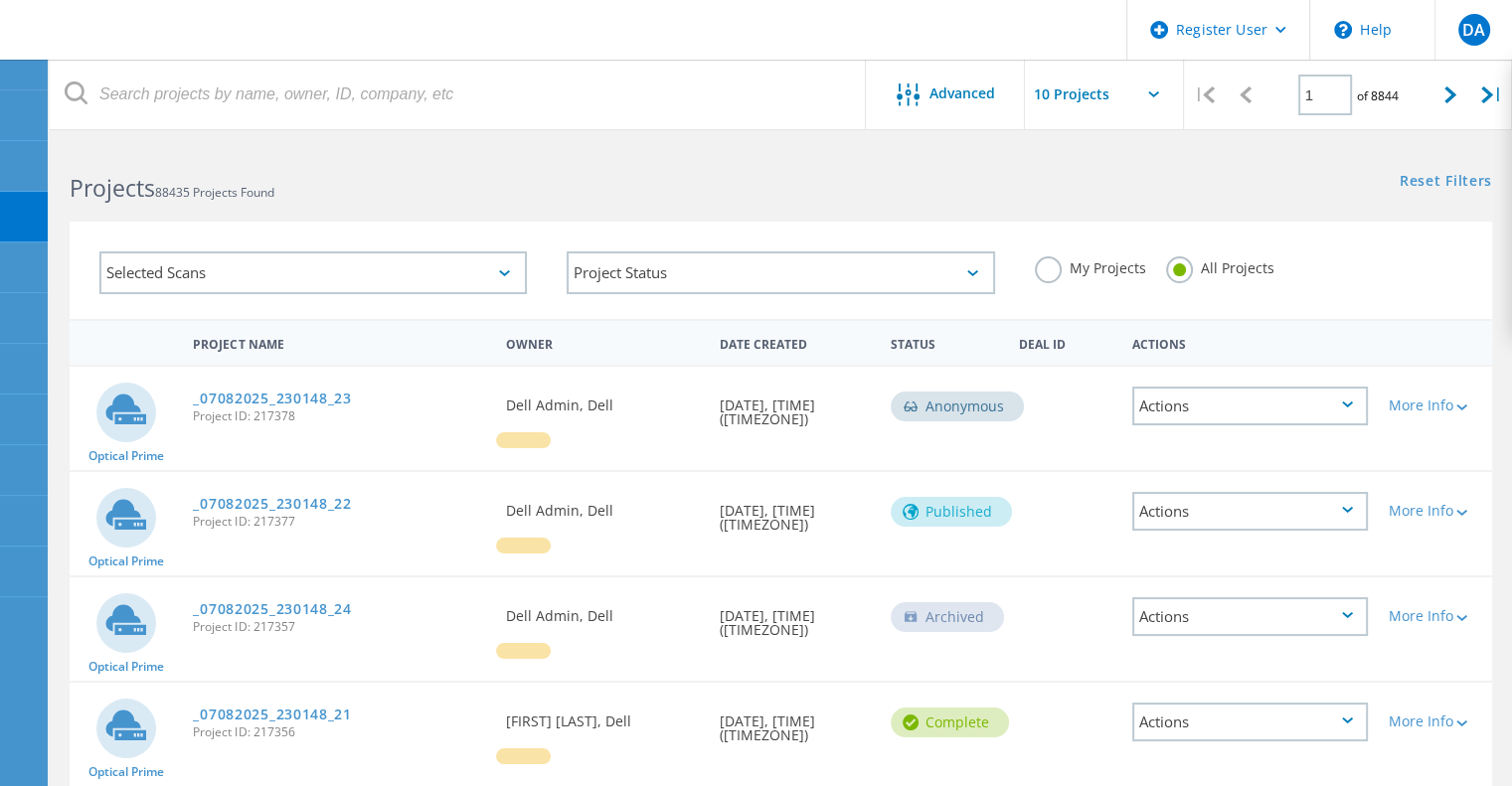 click on "Selected Scans" 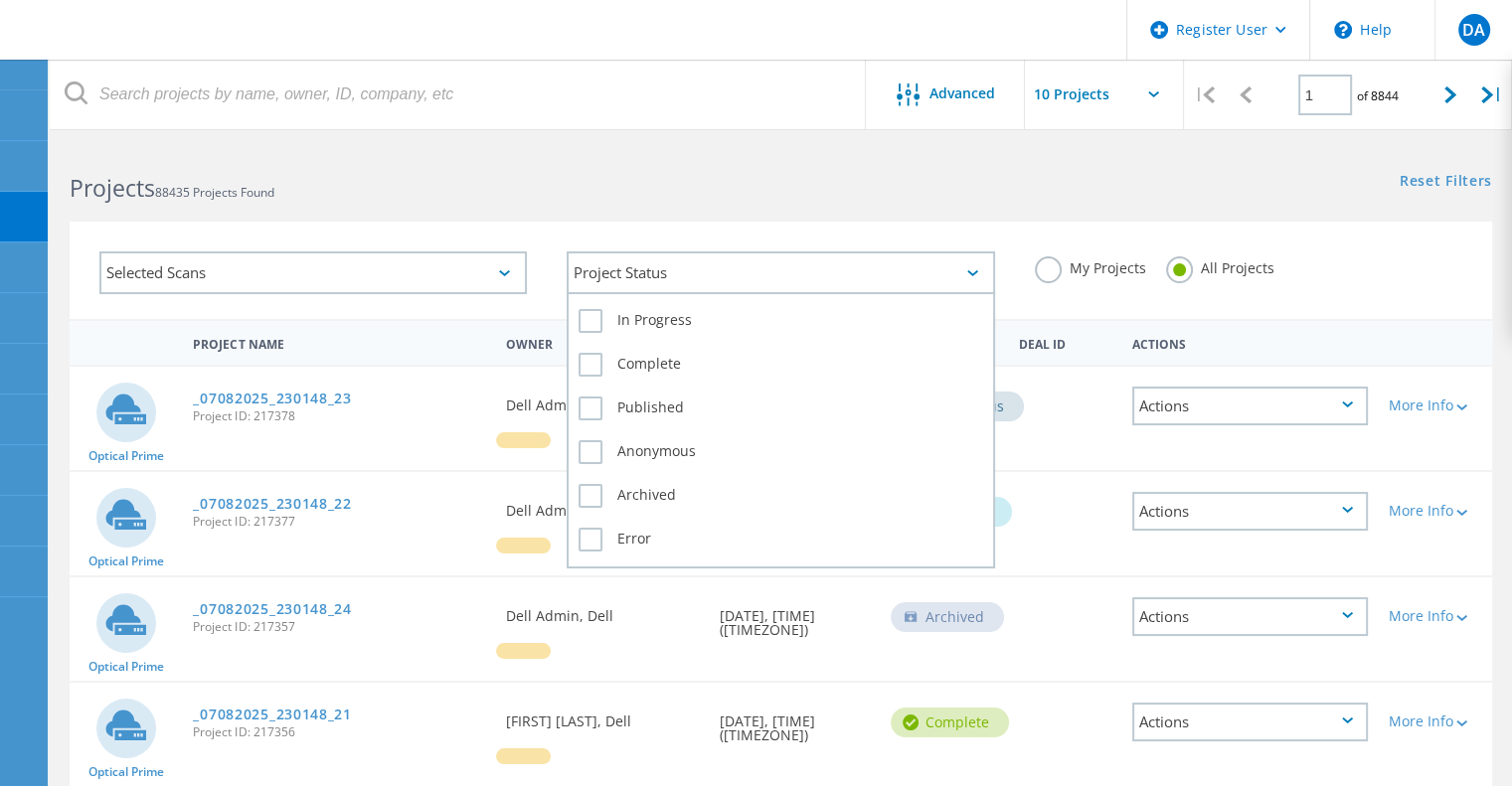 click on "Project Status" 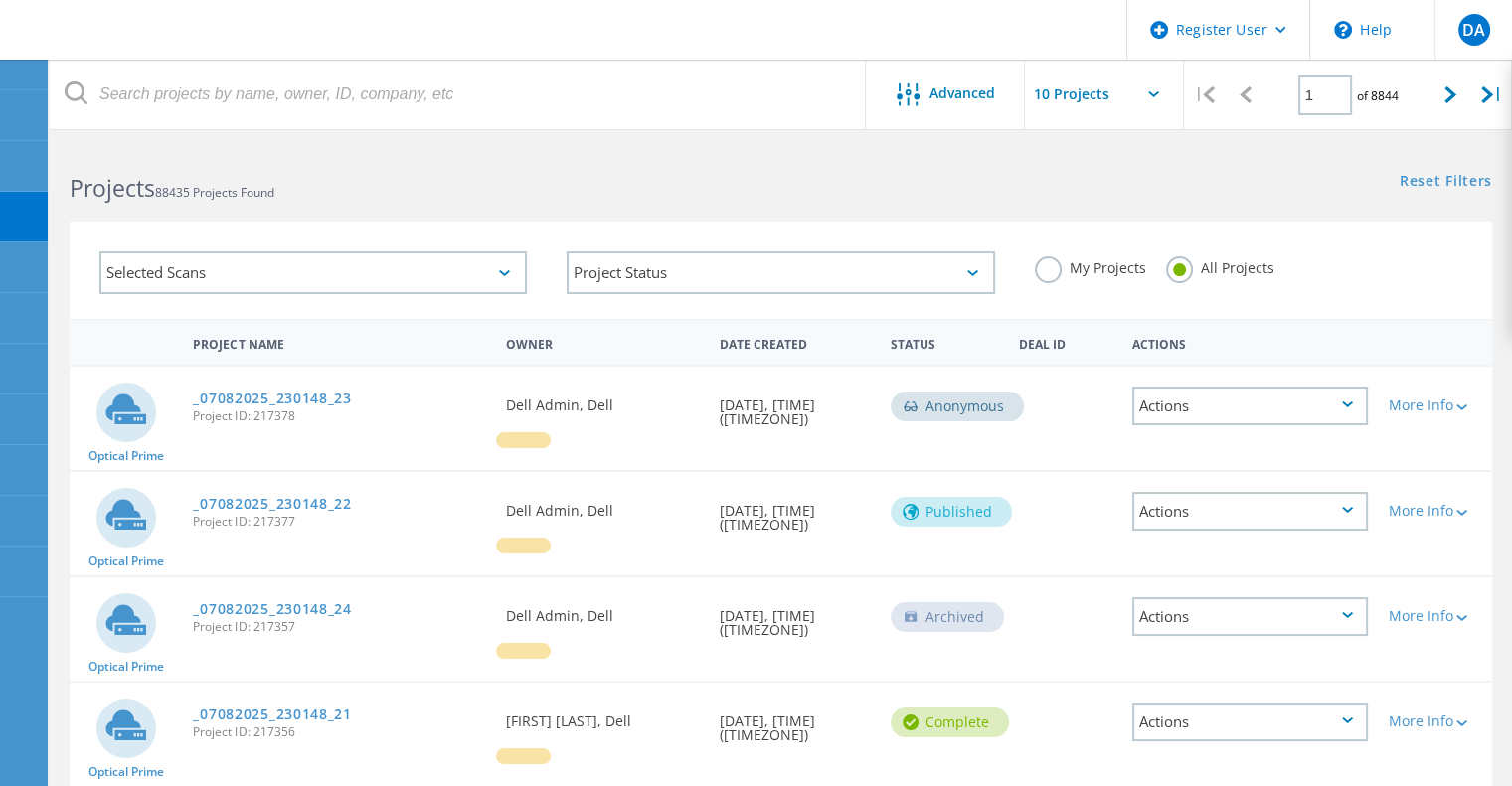 click on "Register User  \n   Help  Explore Helpful Articles Contact Support DA Dell Admin User Dell Admin dpackadmin@liveoptics.com Dell  My Profile Log Out  Dashboard   Dashboard   Request Capture   Request Capture   Projects   Projects   Collectors   Collectors   Customers   Customers   Teams   Teams   Admin Panel   Admin Panel   My Profile   My Profile   Tools   Tools   PowerSizer   PowerSizer  Advanced  |  1 of 8844  |  Email Address Project Name Company Date Created Project Id Owner Name   Projects   88435 Projects Found Reset Filters  Show Filters   Selected Scans   Project Status  In Progress Complete Published Anonymous Archived Error My Projects All Projects    Project Name   Owner   Date Created   Status  Deal Id Actions        Optical Prime  _07082025_230148_23  Project ID: 217378  Requested By  Dell Admin, Dell   Date Created  08/08/2025, 00:07 (+01:00)   Anonymous
Deal Id  Actions   More Info  Collector Runs 1 Servers 1 Disks 1 Cluster Disks 0 Project ID 0" at bounding box center [756, 1538] 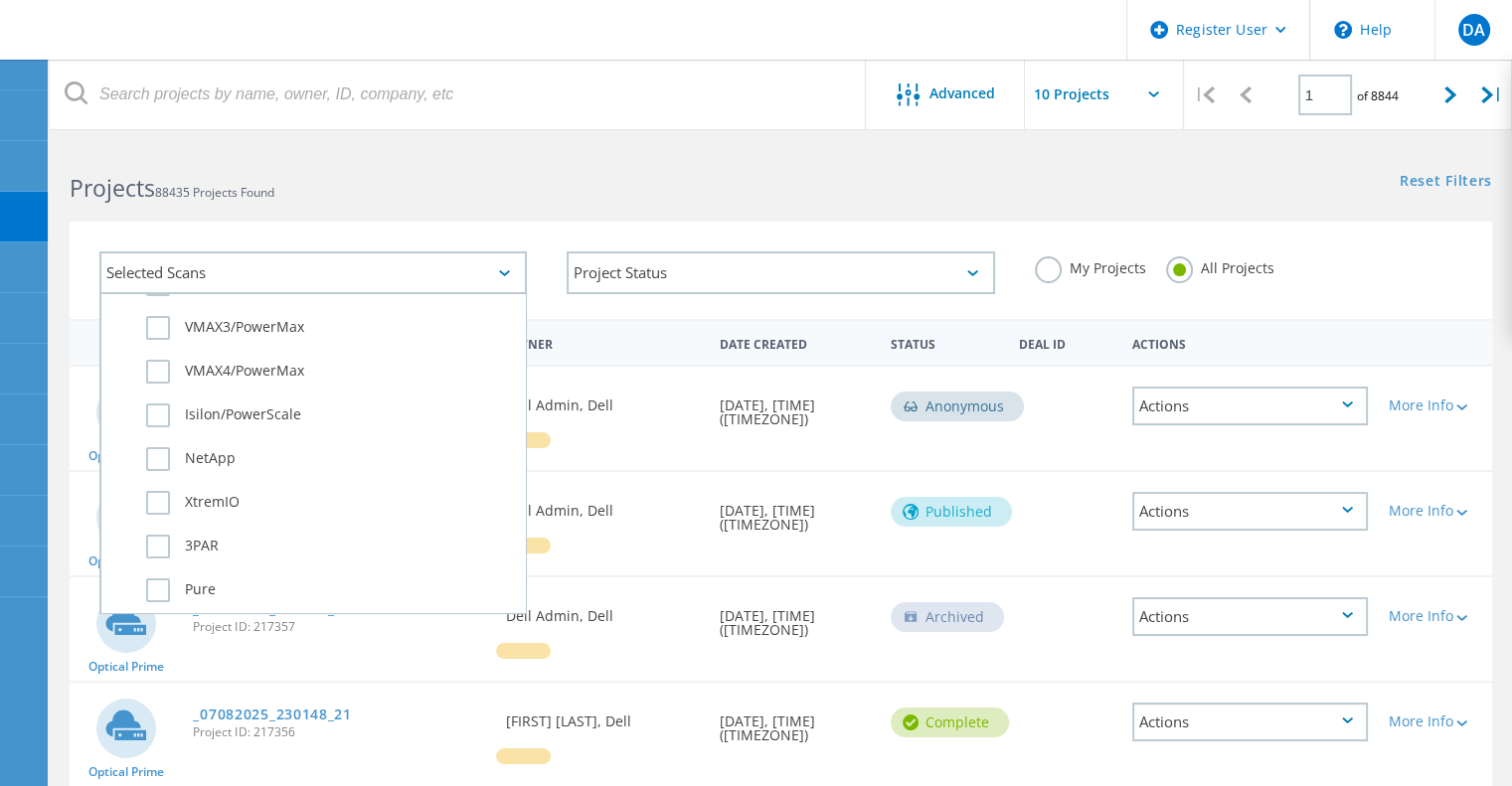 scroll, scrollTop: 469, scrollLeft: 0, axis: vertical 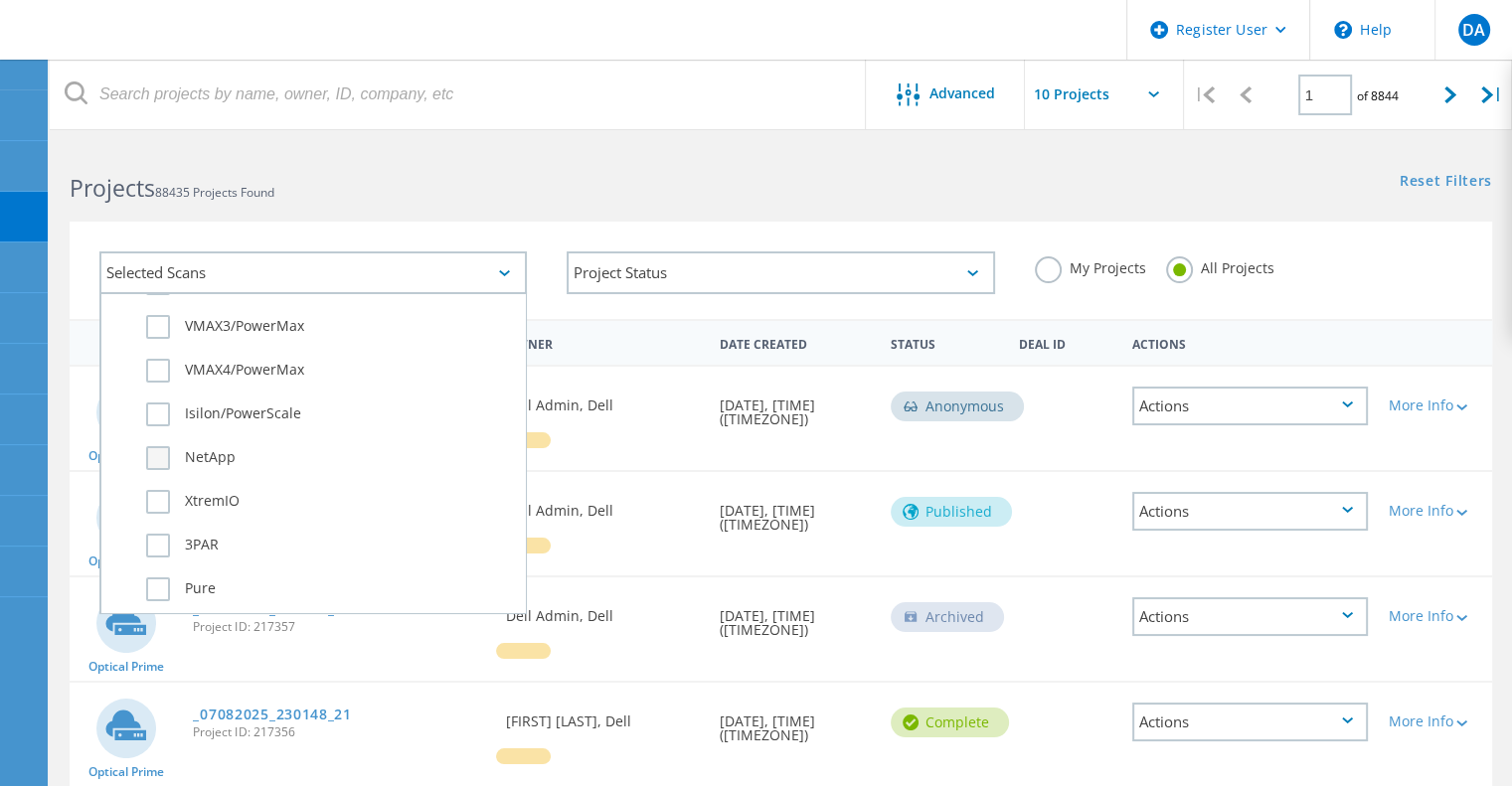 click on "NetApp" 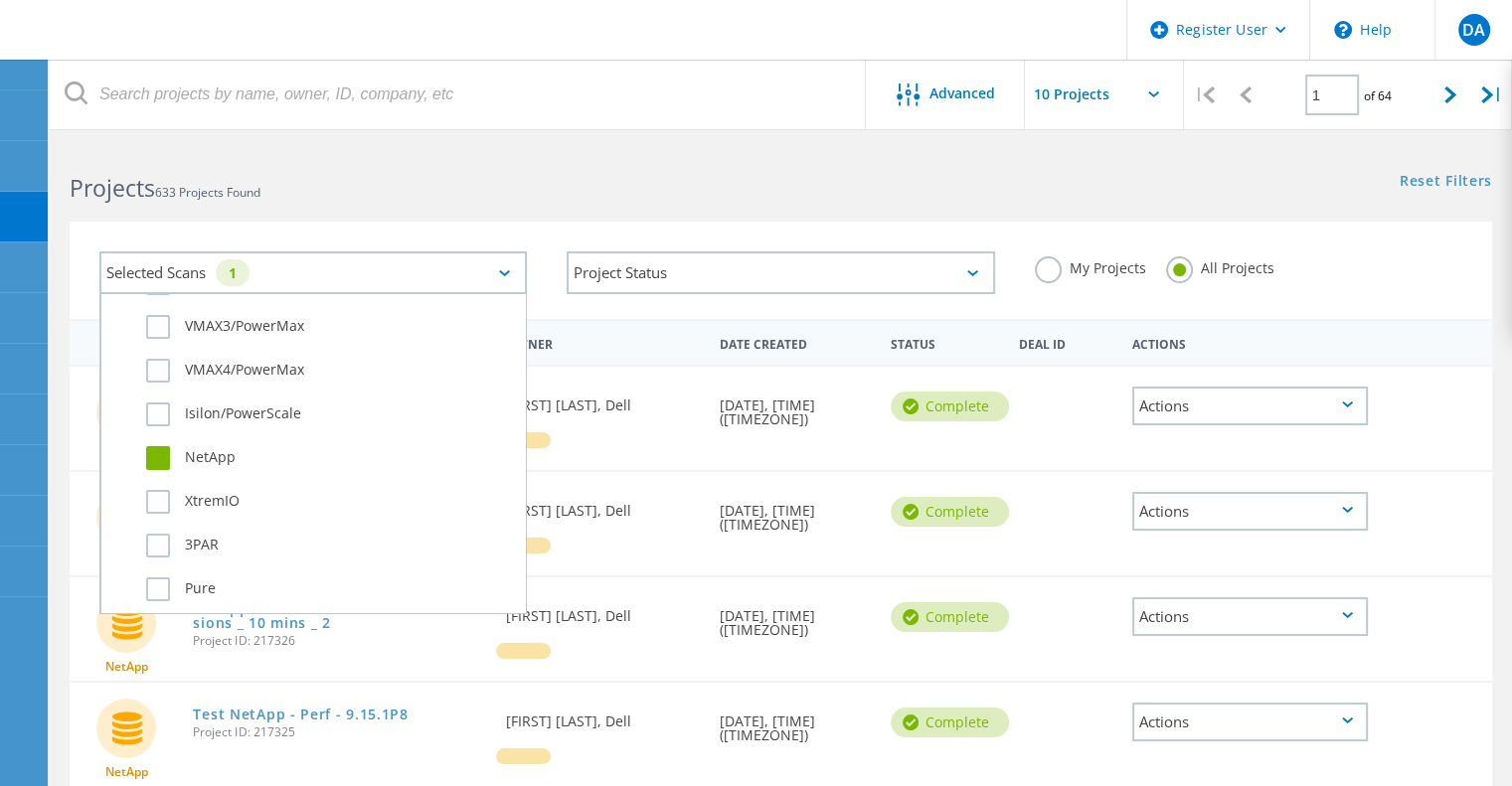 click on "Selected Scans   1   Server & Cloud  Optical Prime AWS Azure  Workloads  SQL Server Oracle  Storage  CLARiiON/VNX Unity VMAX 1 & 2 VMAX3/PowerMax VMAX4/PowerMax Isilon/PowerScale NetApp XtremIO 3PAR Pure Hitachi IBM  Data Protection  Avamar Commvault IBM Spectrum Protect (TSM) NetBackup NetWorker Veeam  File  Dossier  Project Status  In Progress Complete Published Anonymous Archived Error My Projects All Projects" 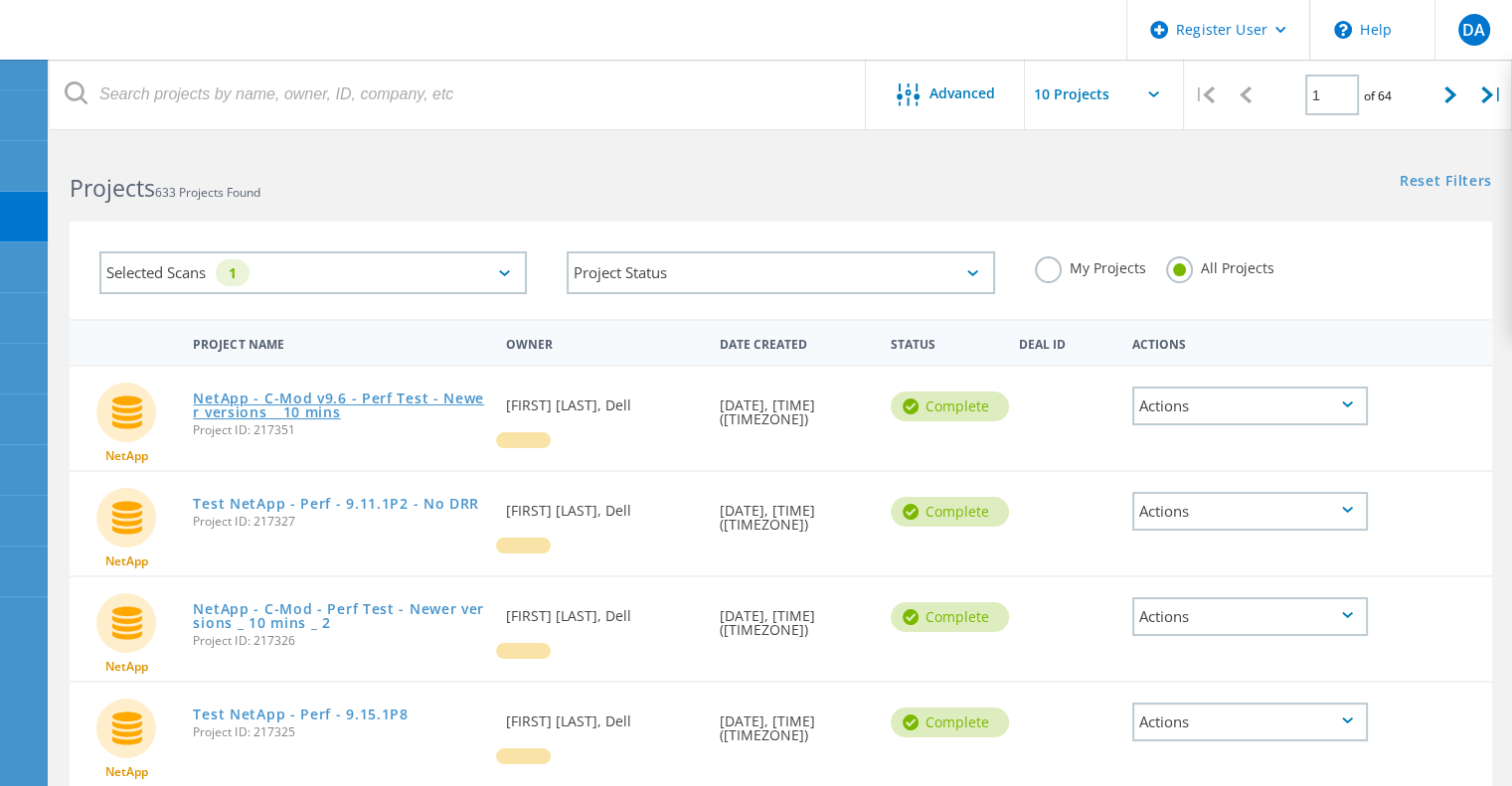 click on "NetApp - C-Mod v9.6 - Perf Test - Newer versions _ 10 mins" 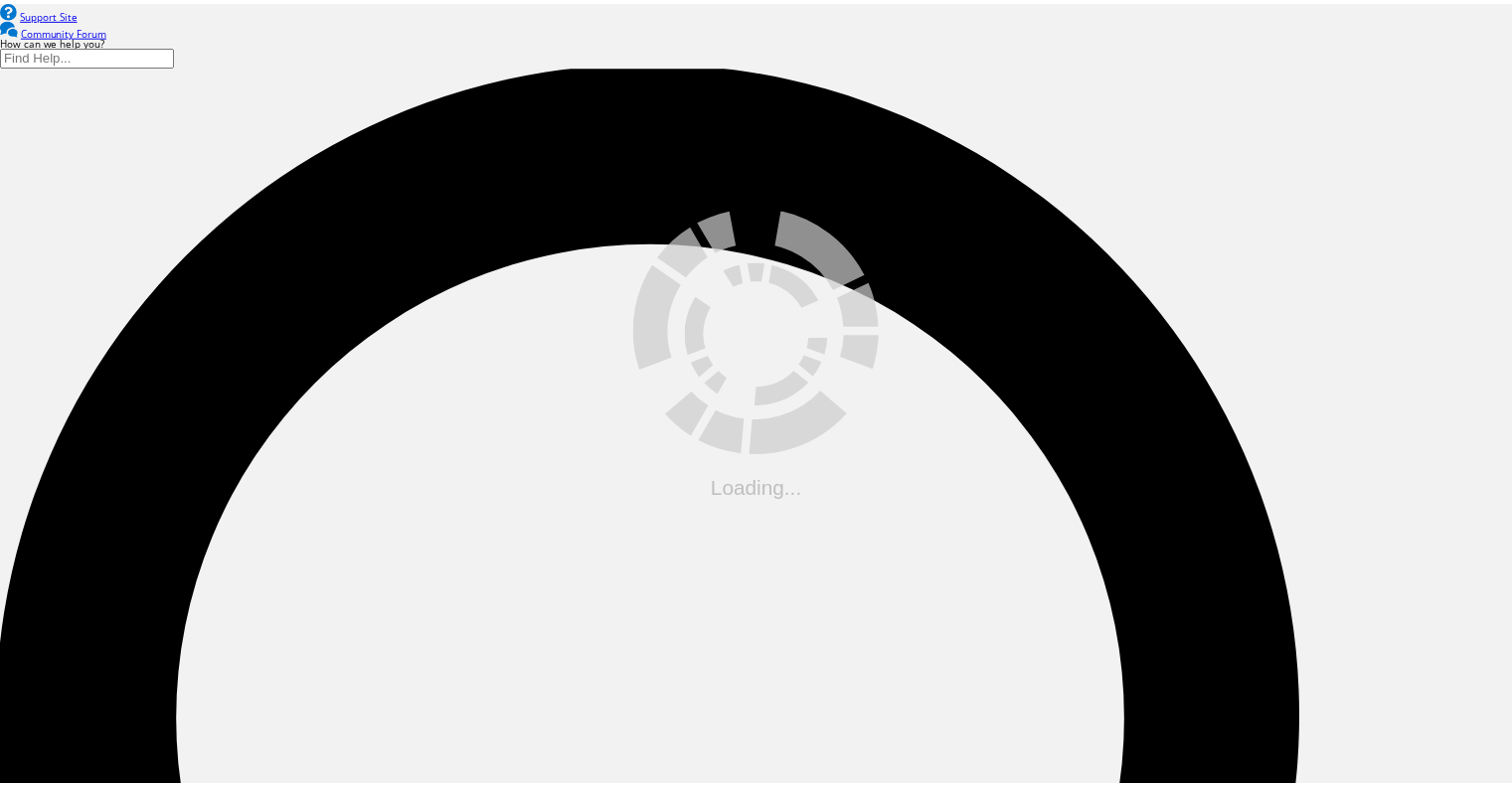 scroll, scrollTop: 0, scrollLeft: 0, axis: both 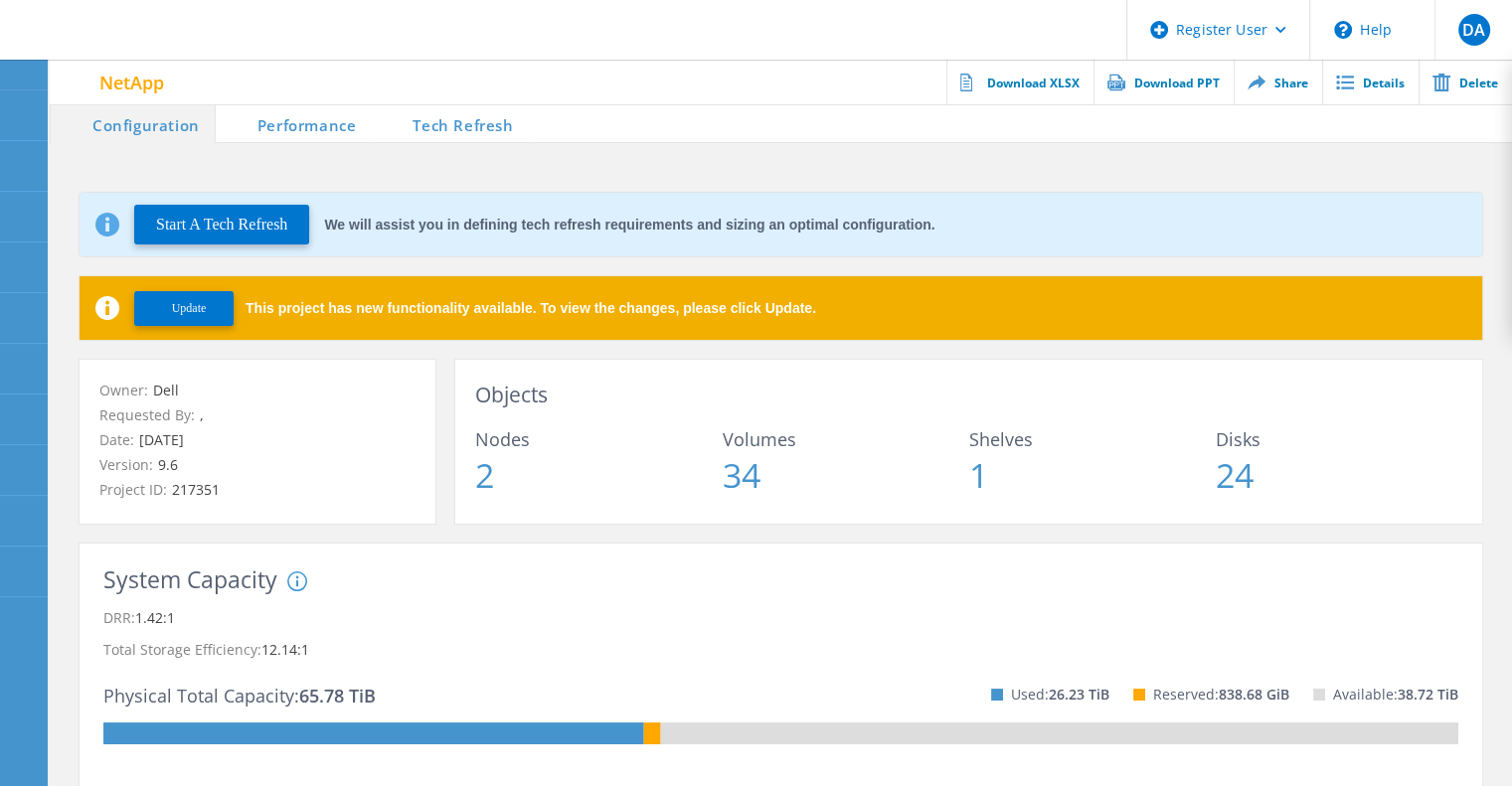 click on "Tech Refresh" at bounding box center [449, 123] 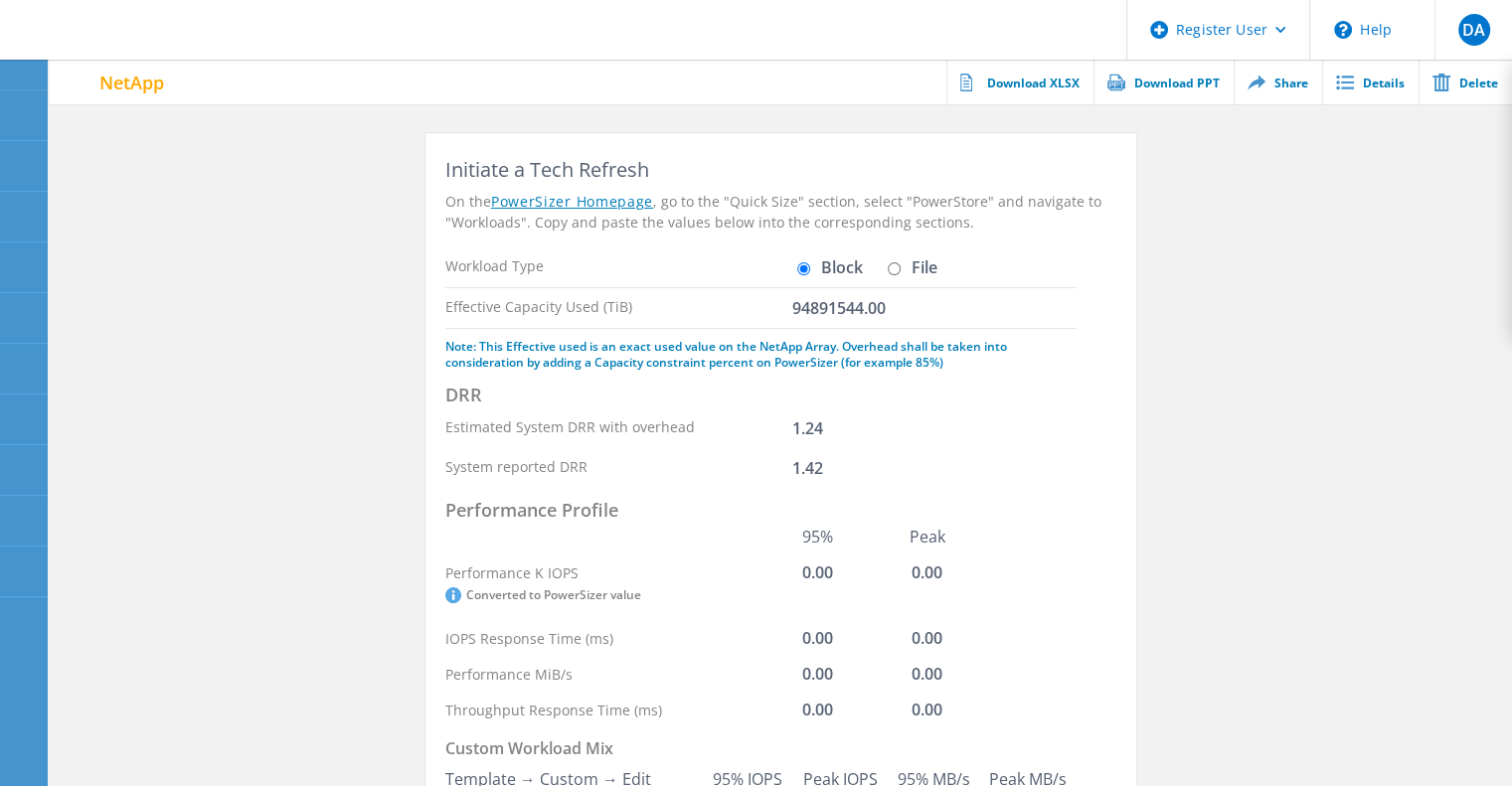 scroll, scrollTop: 68, scrollLeft: 0, axis: vertical 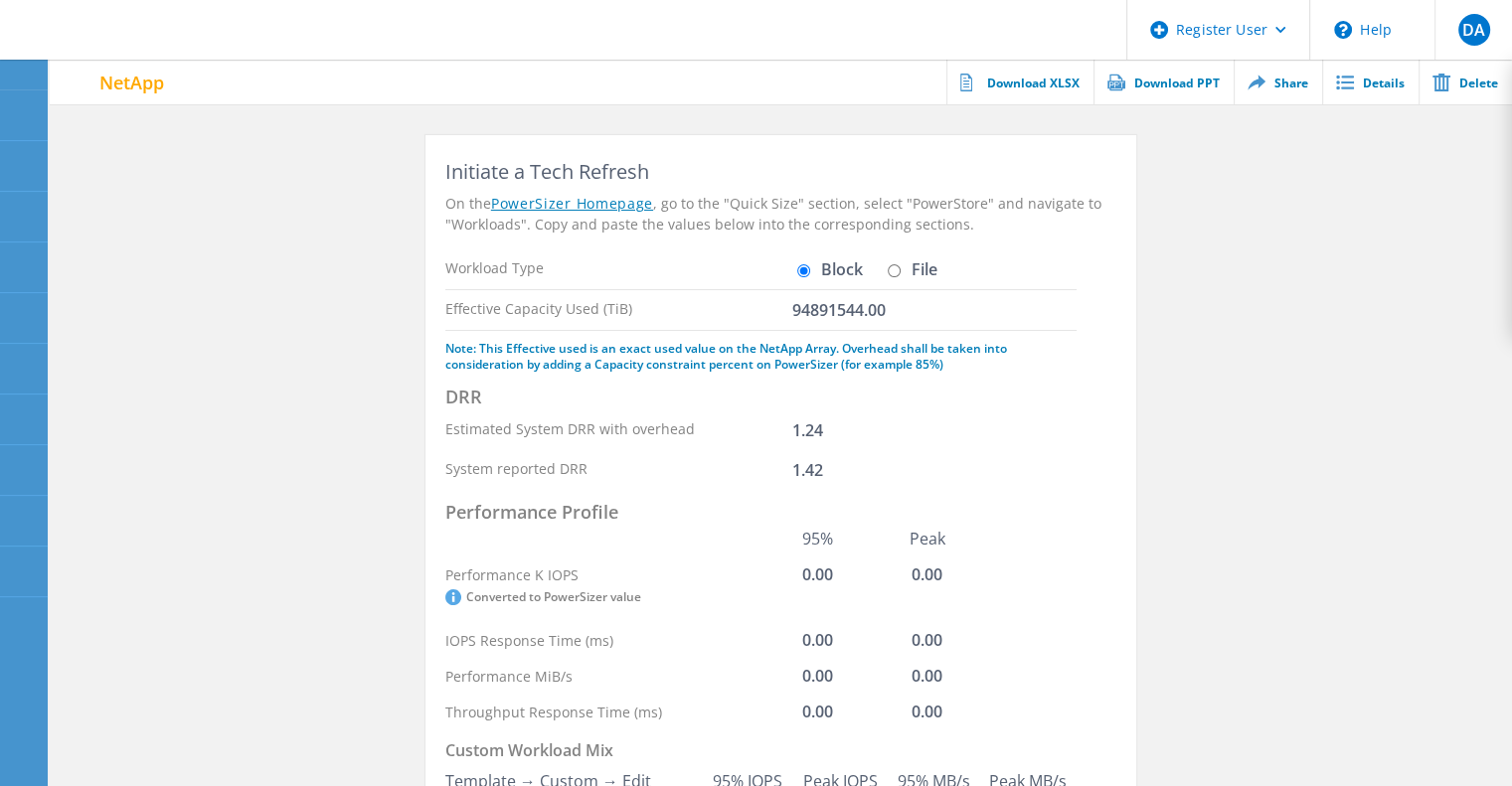 click on "File" 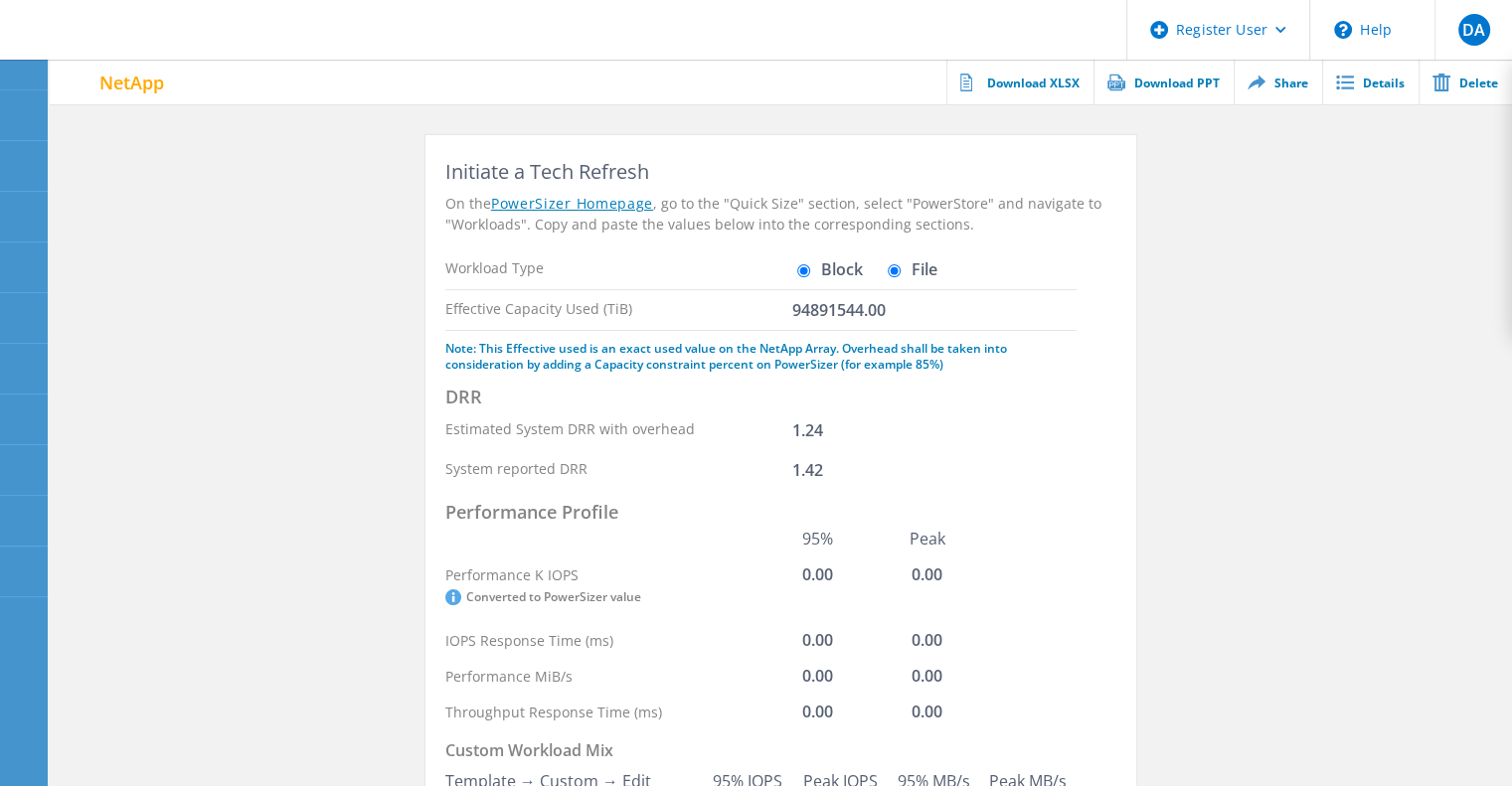 radio on "false" 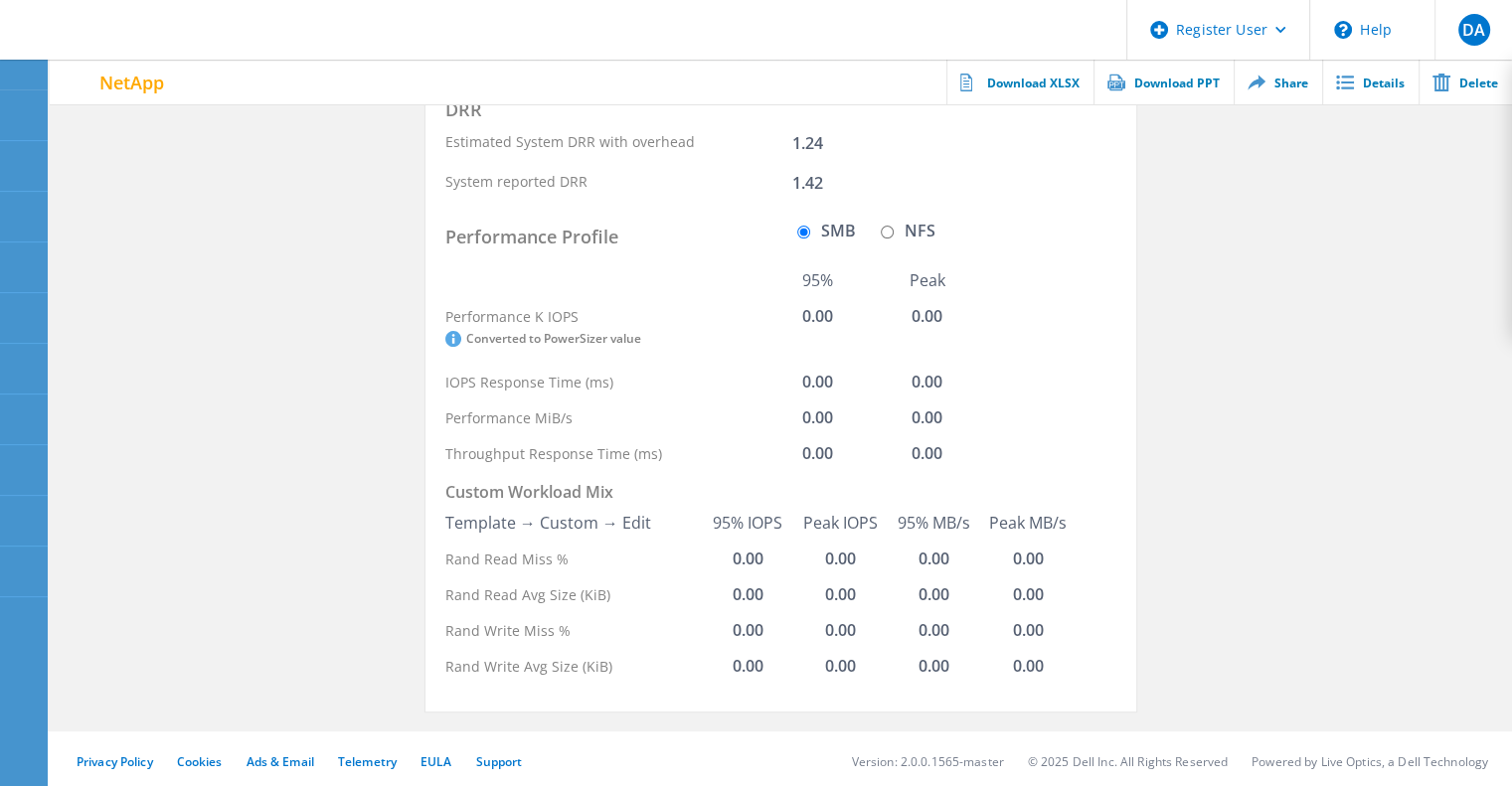 scroll, scrollTop: 438, scrollLeft: 0, axis: vertical 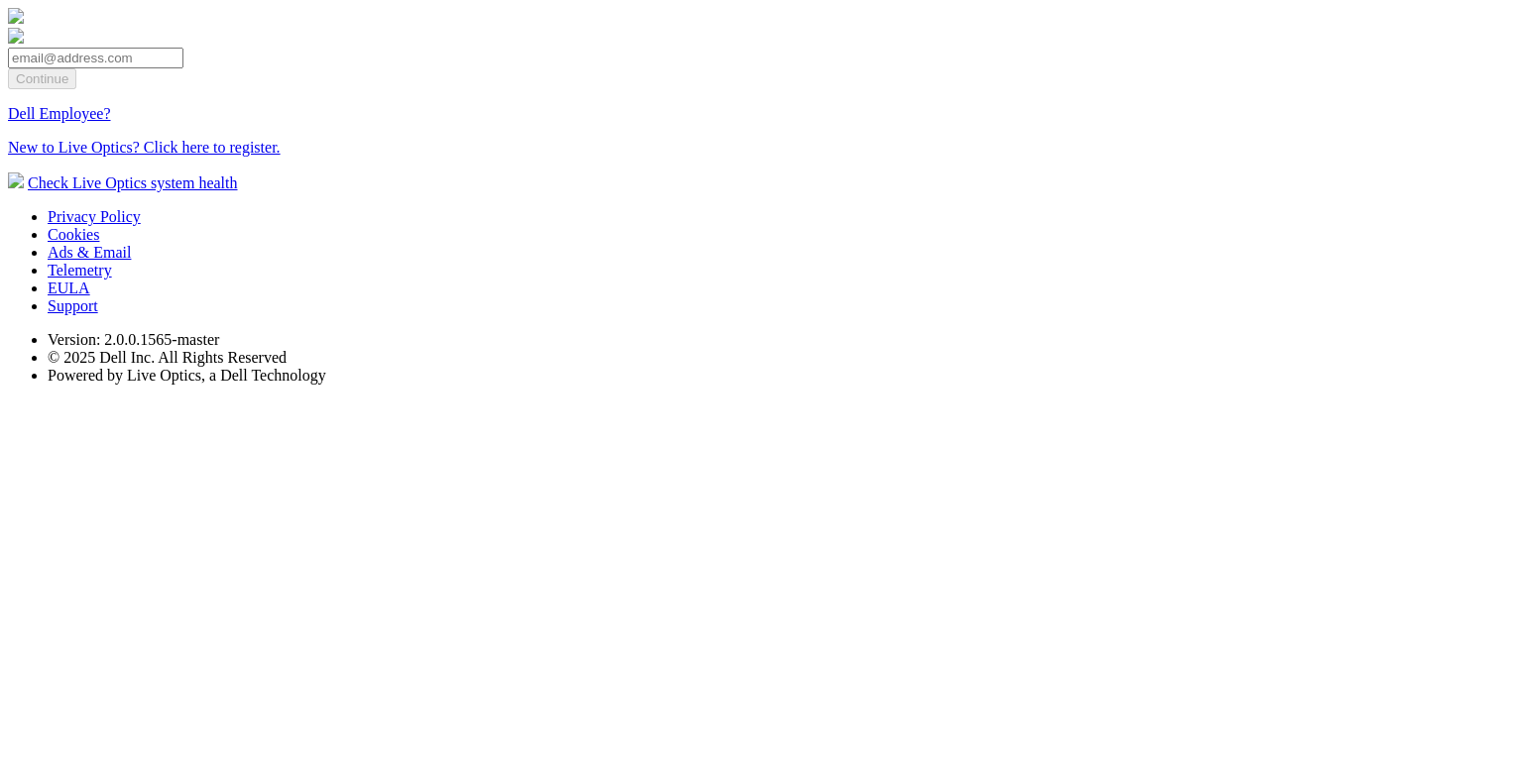 click at bounding box center [95, 57] 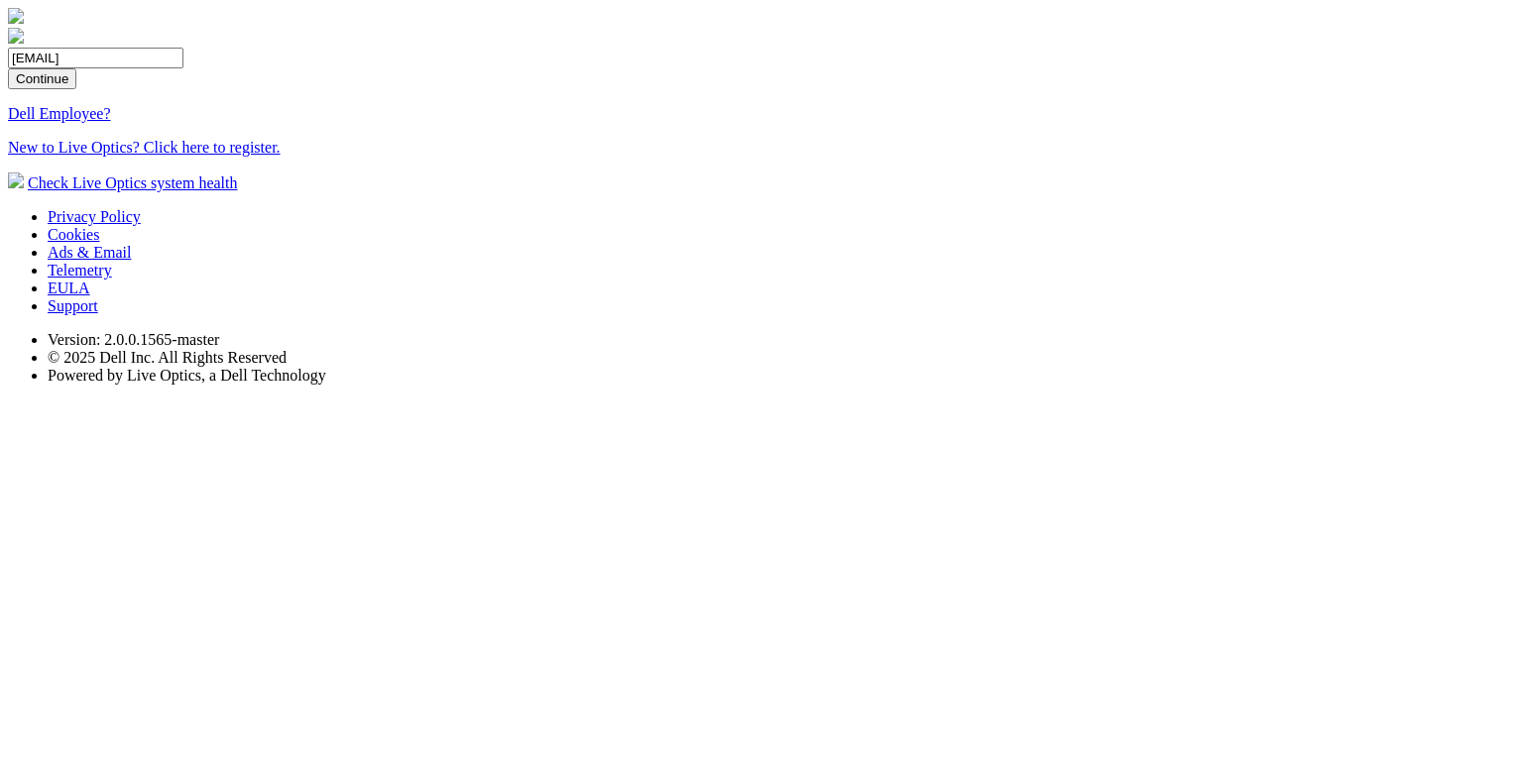 drag, startPoint x: 767, startPoint y: 345, endPoint x: 737, endPoint y: 374, distance: 41.72529 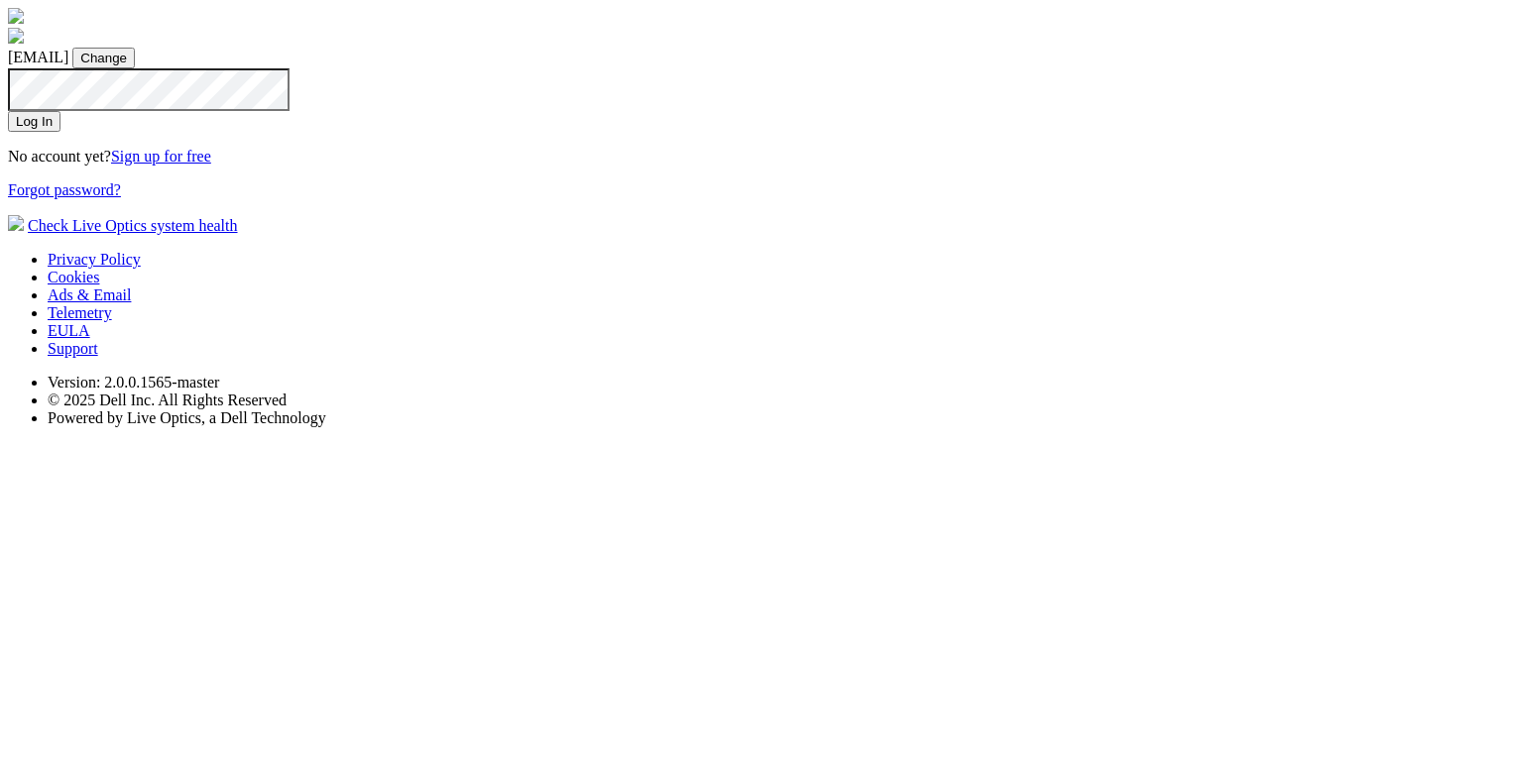 click on "Log In" at bounding box center (34, 121) 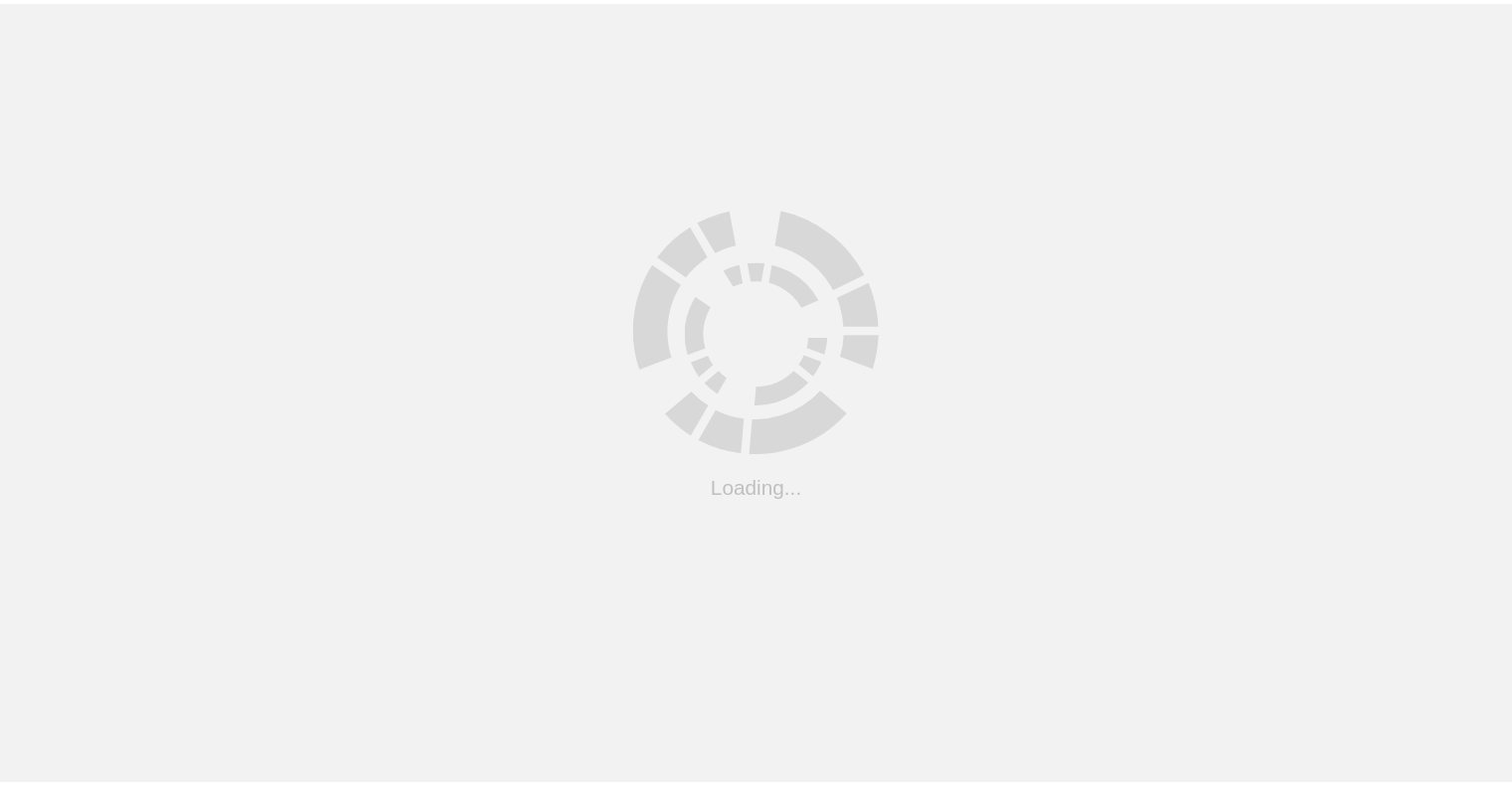 scroll, scrollTop: 0, scrollLeft: 0, axis: both 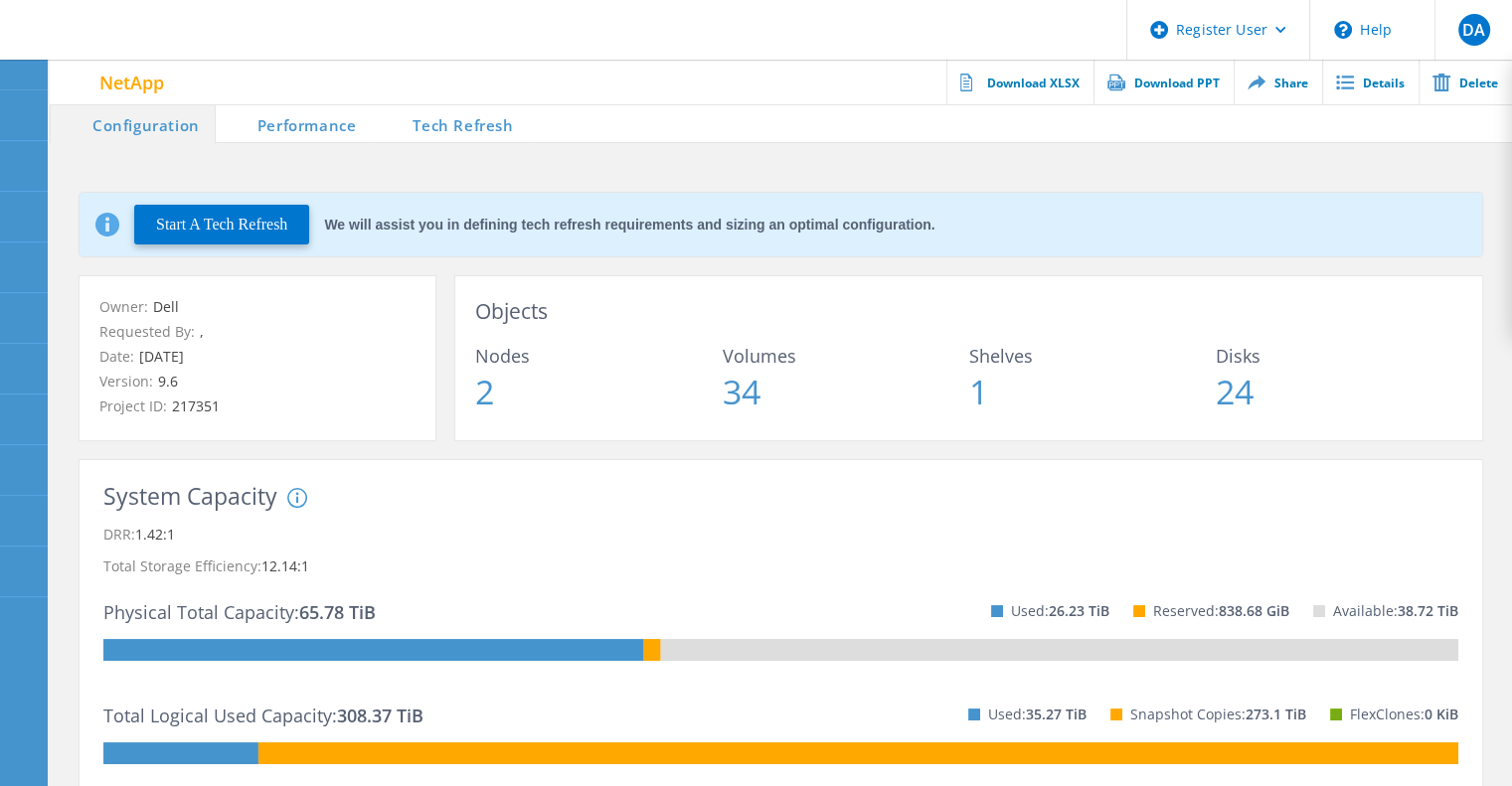 click on "Tech Refresh" at bounding box center [449, 123] 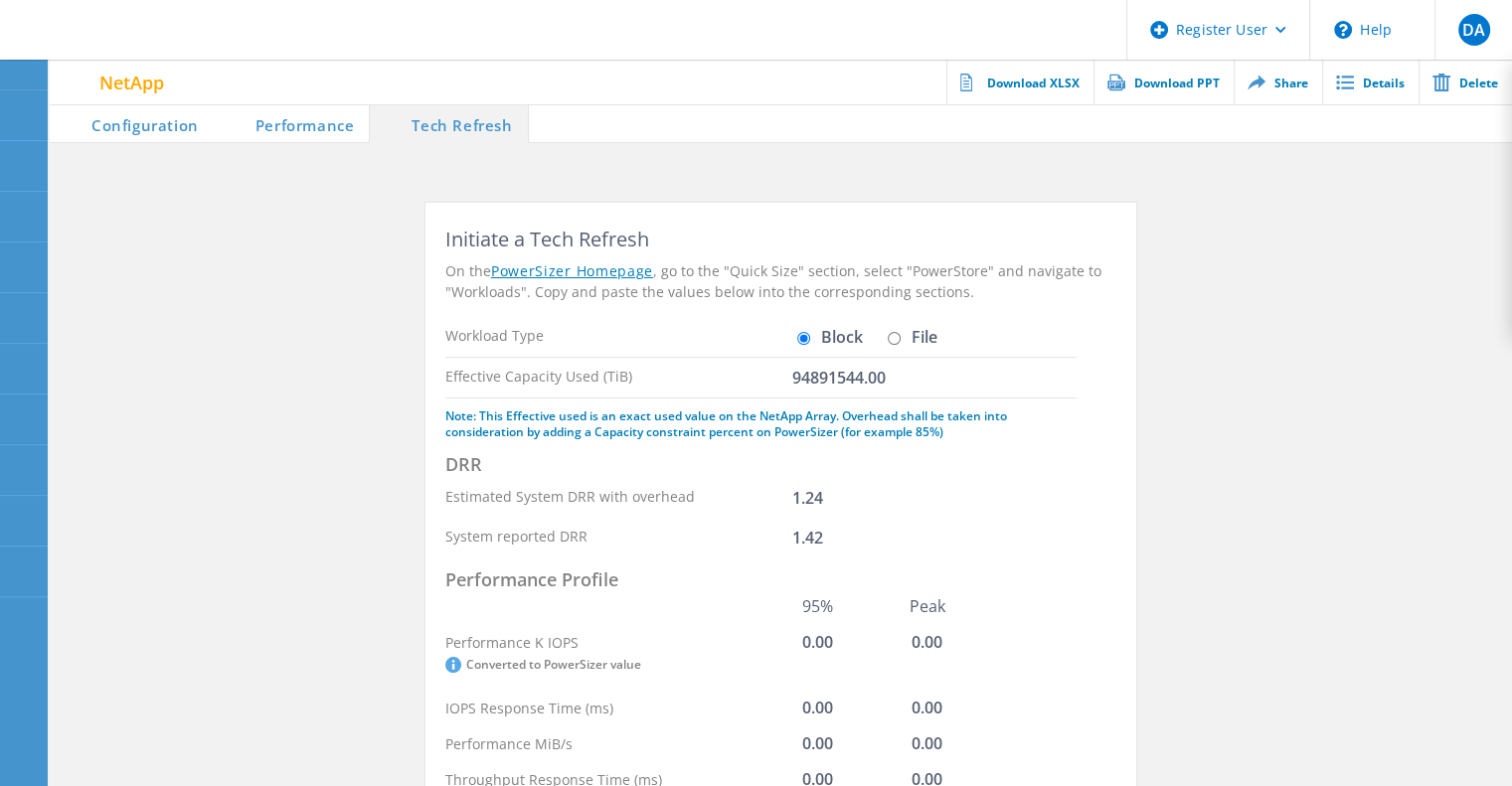 click on "Performance" 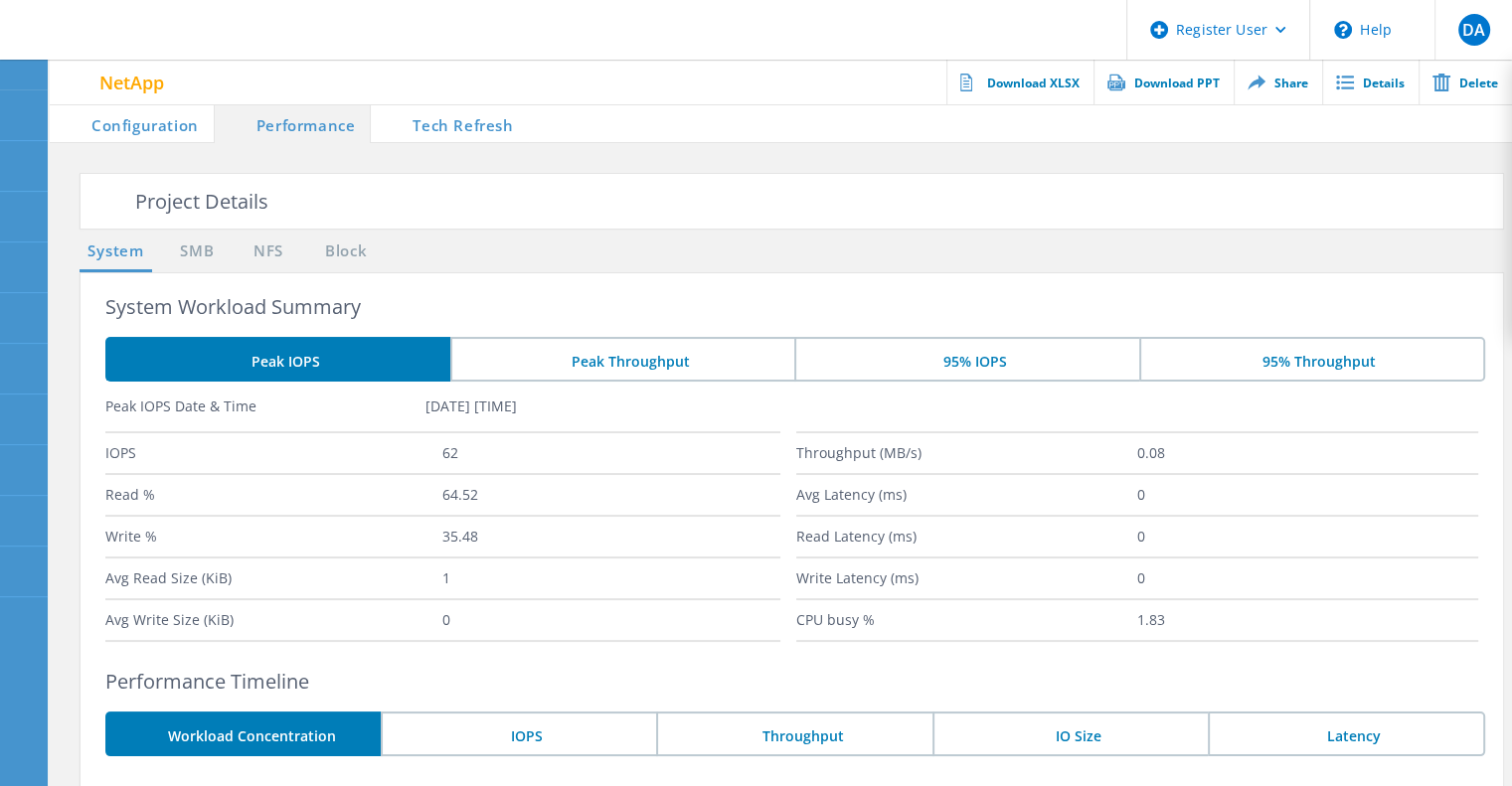 click on "Configuration" 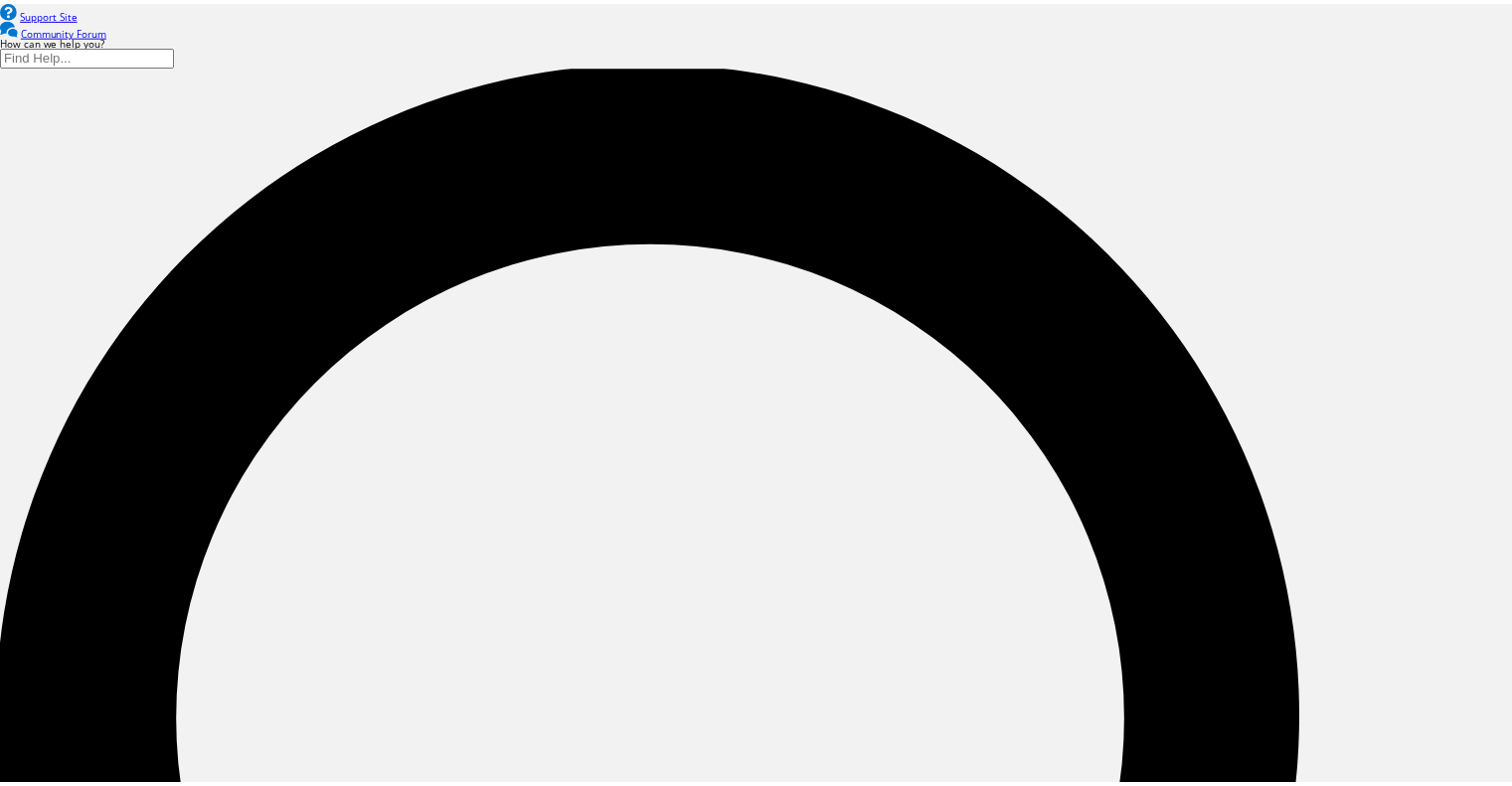scroll, scrollTop: 0, scrollLeft: 0, axis: both 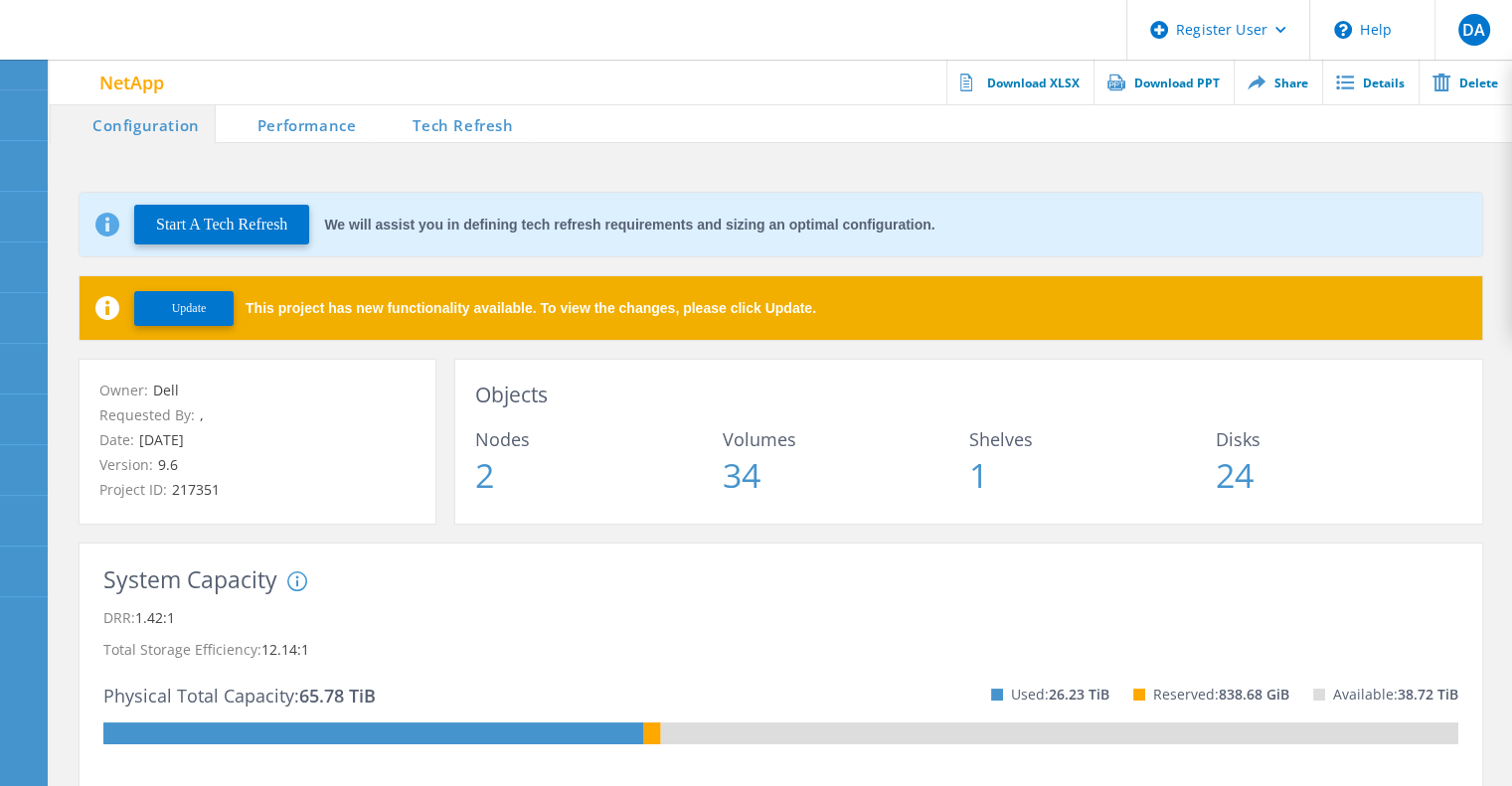 click on "Performance" 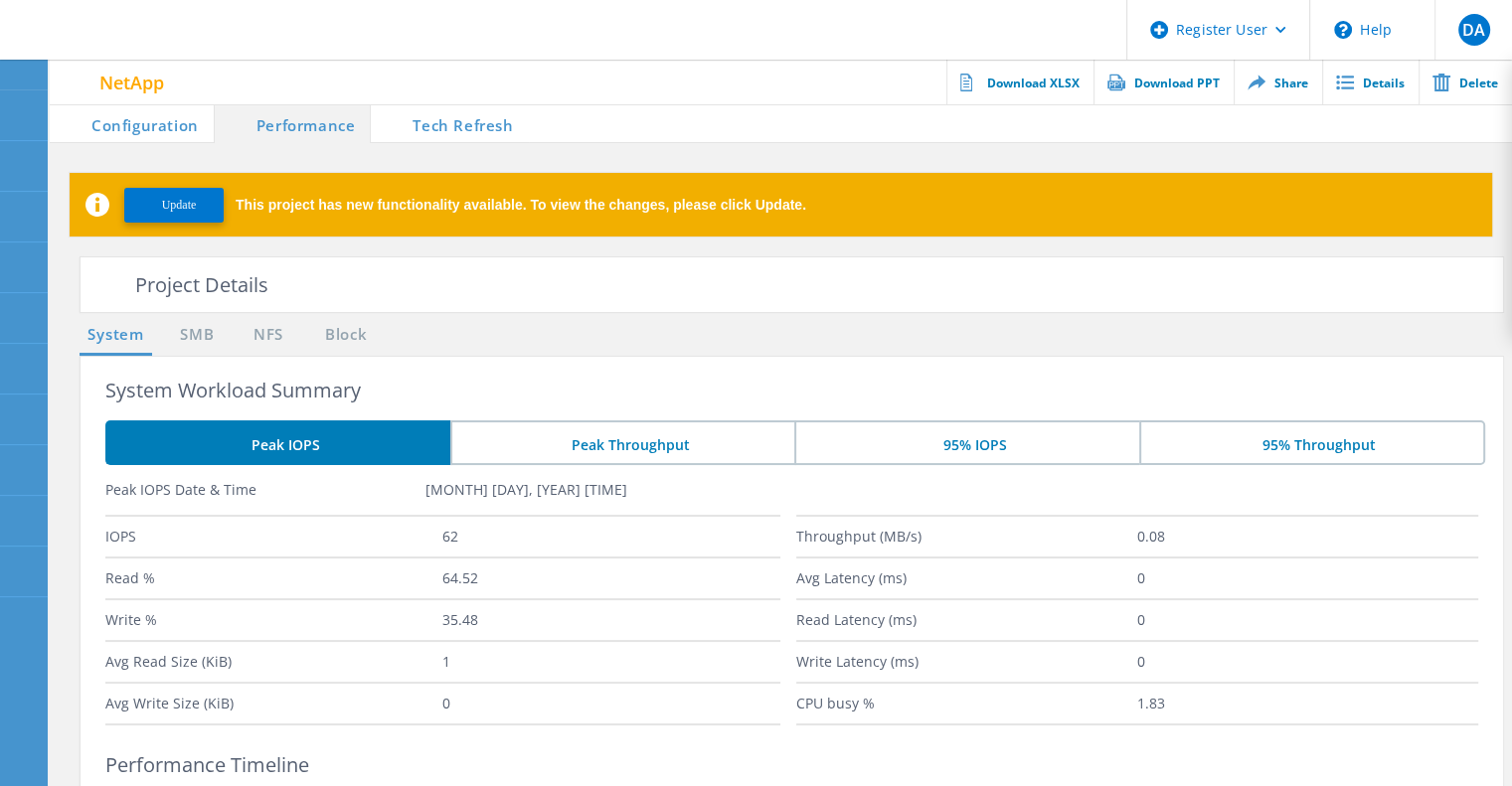 click on "Tech Refresh" at bounding box center (449, 123) 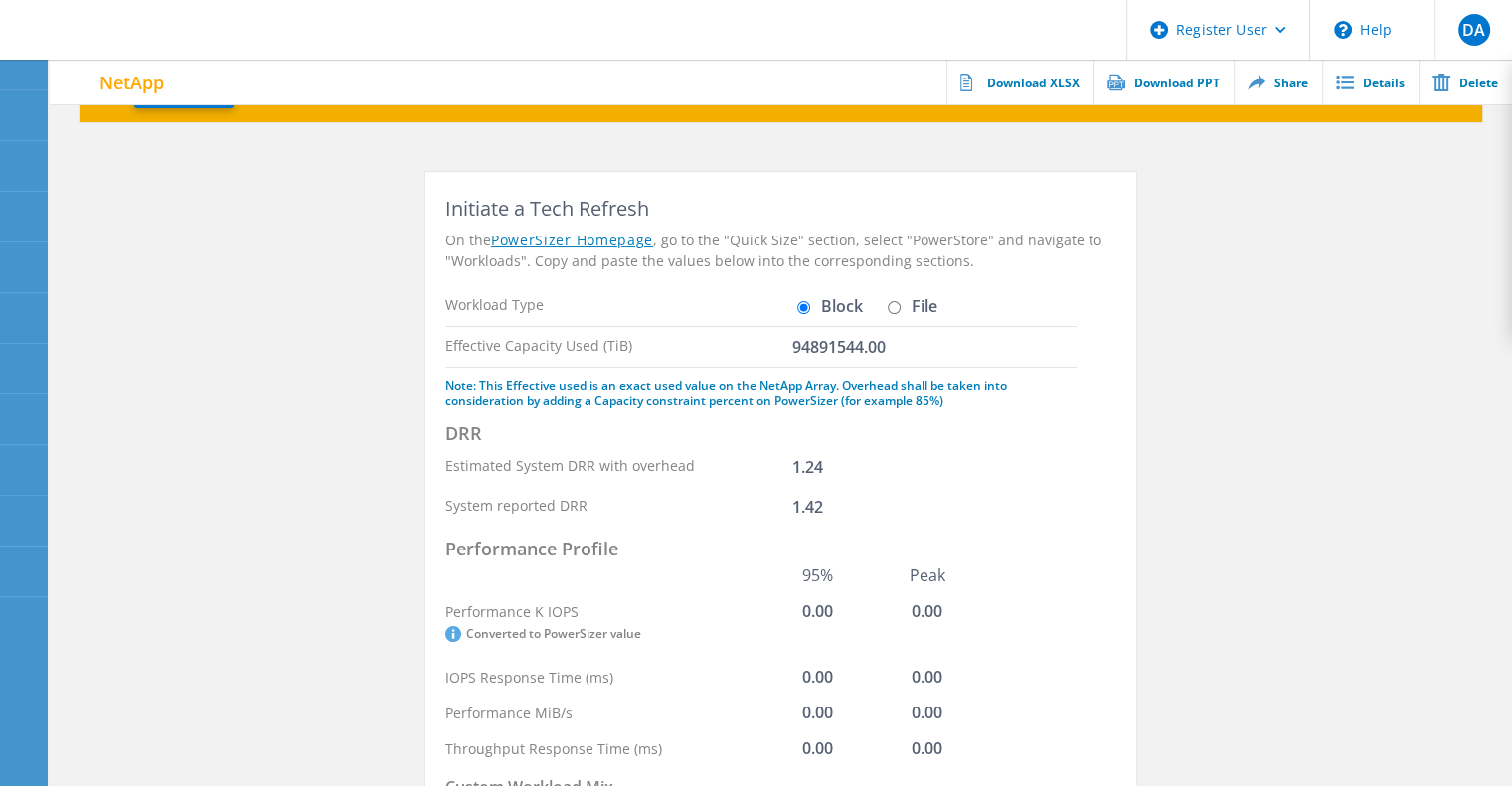 scroll, scrollTop: 0, scrollLeft: 0, axis: both 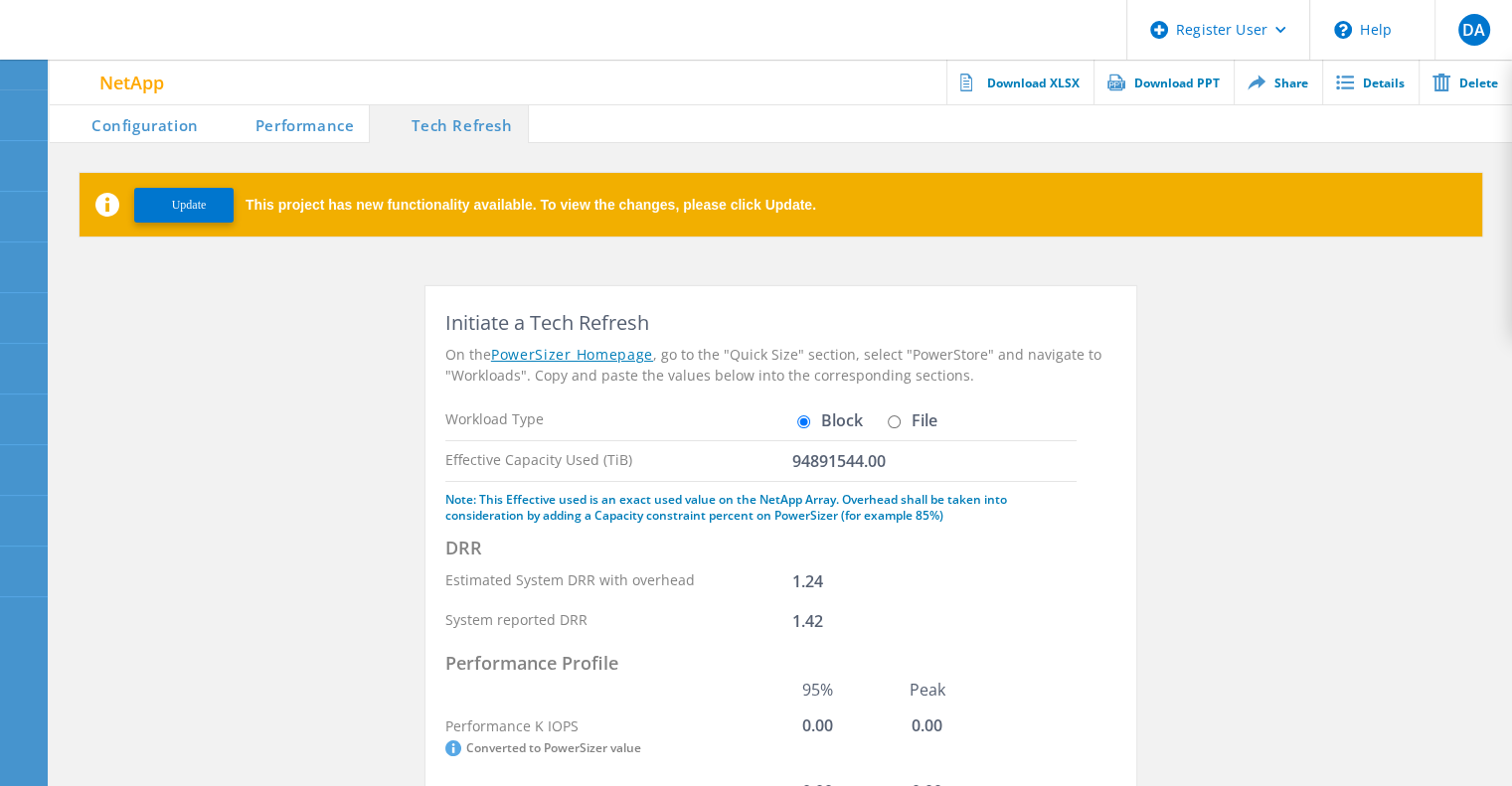 click on "Performance" 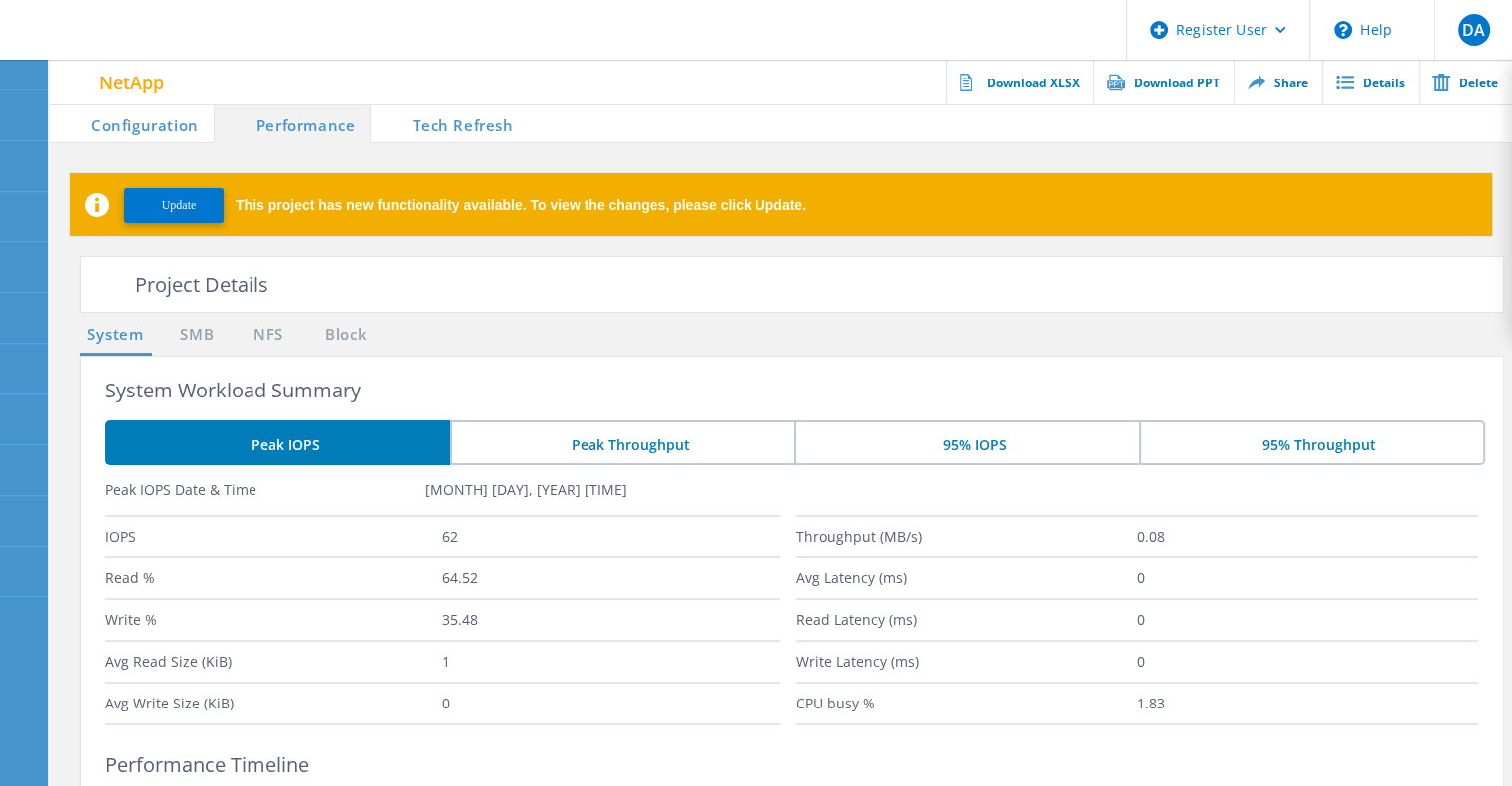 click on "Configuration" 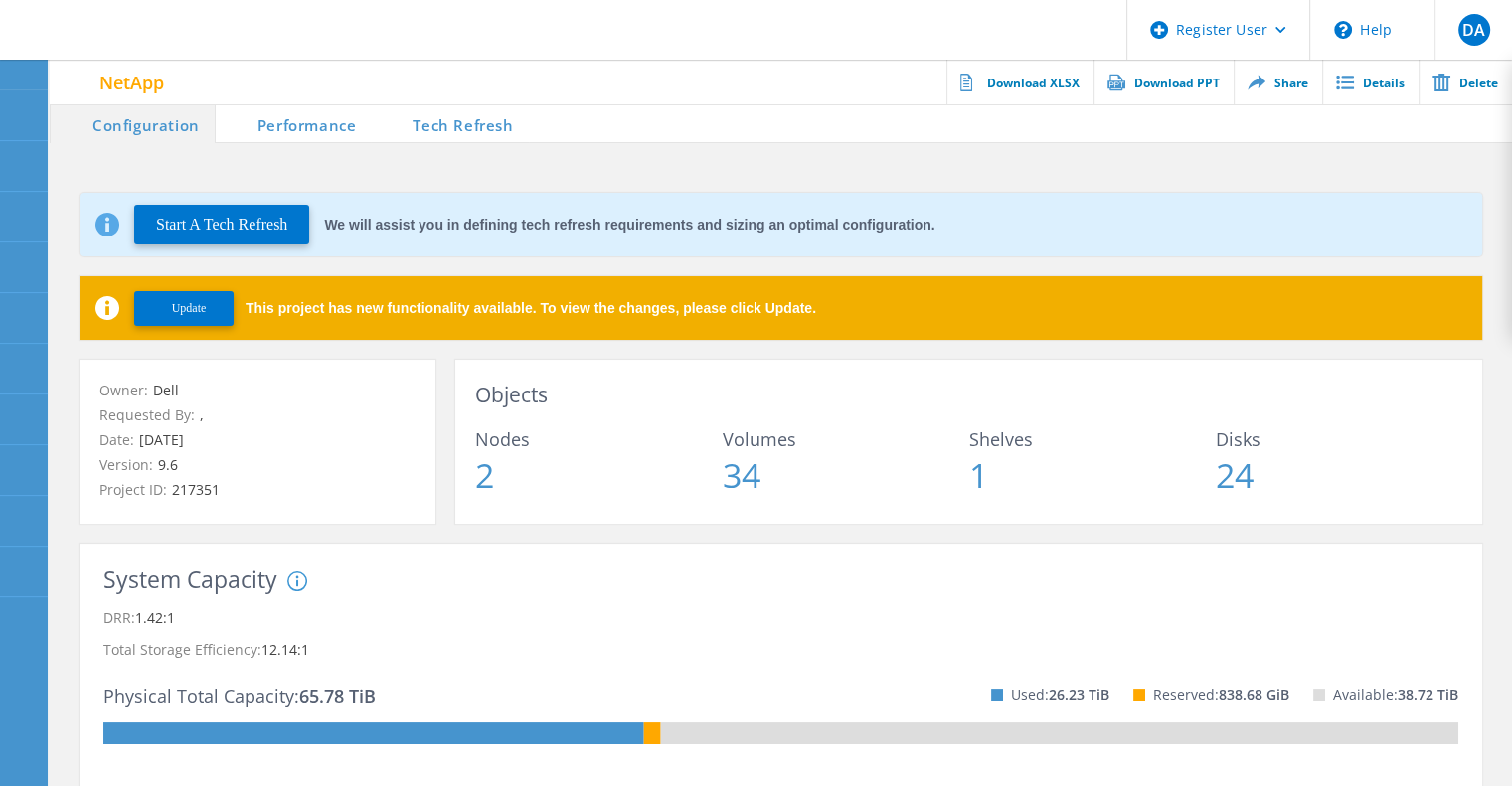 click on "Tech Refresh" at bounding box center (449, 123) 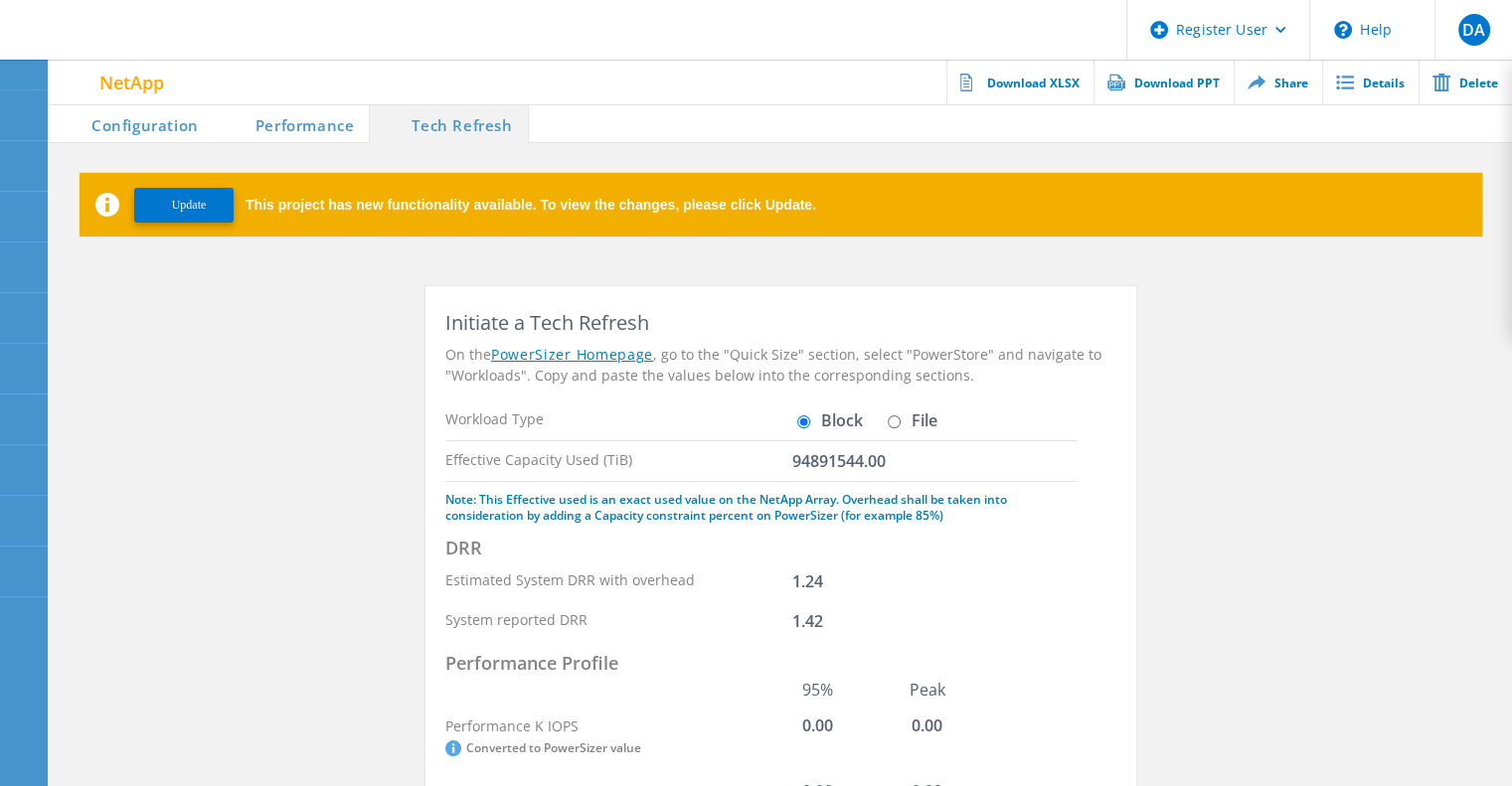 click on "Performance" 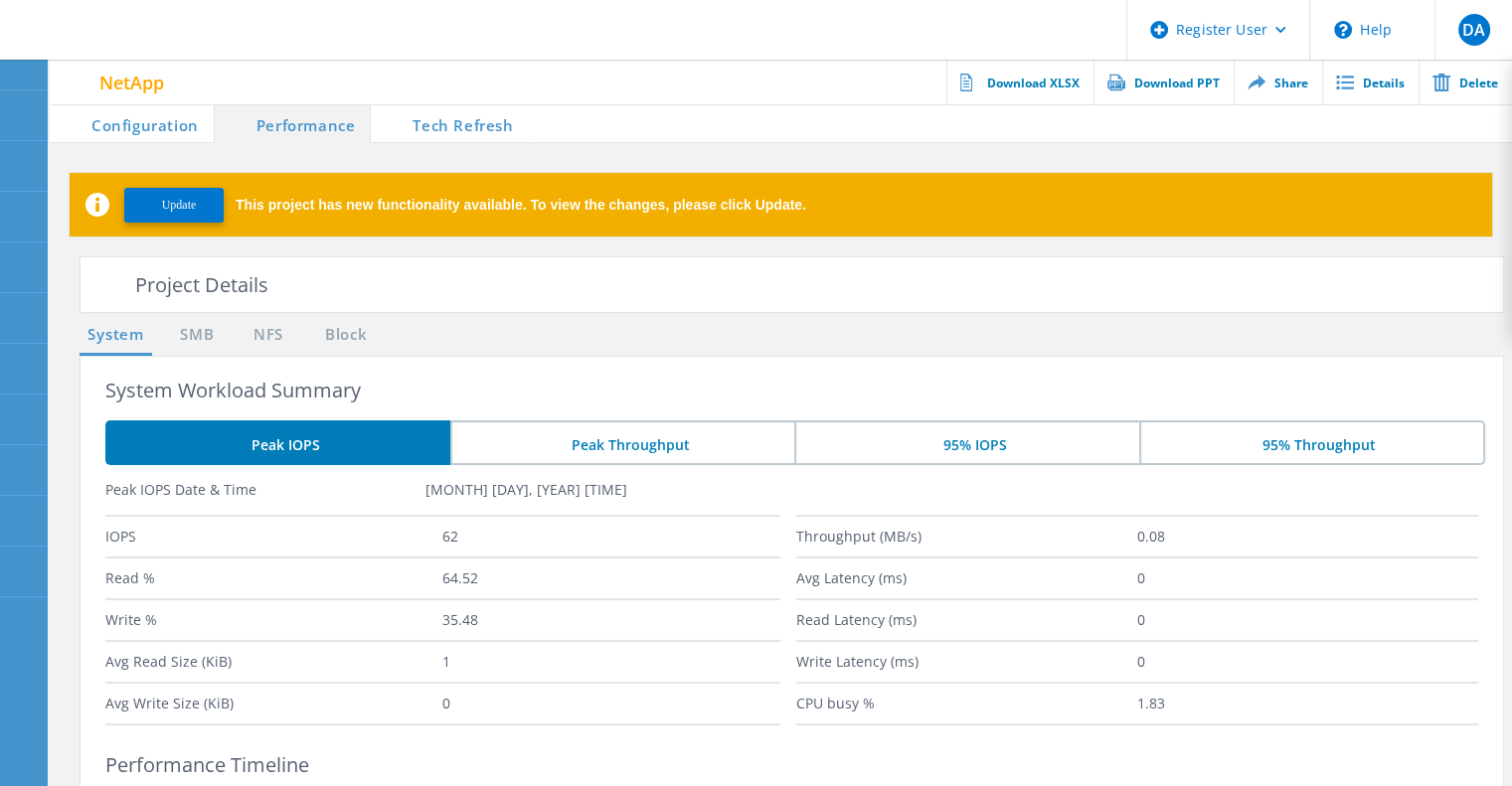 click on "Configuration" 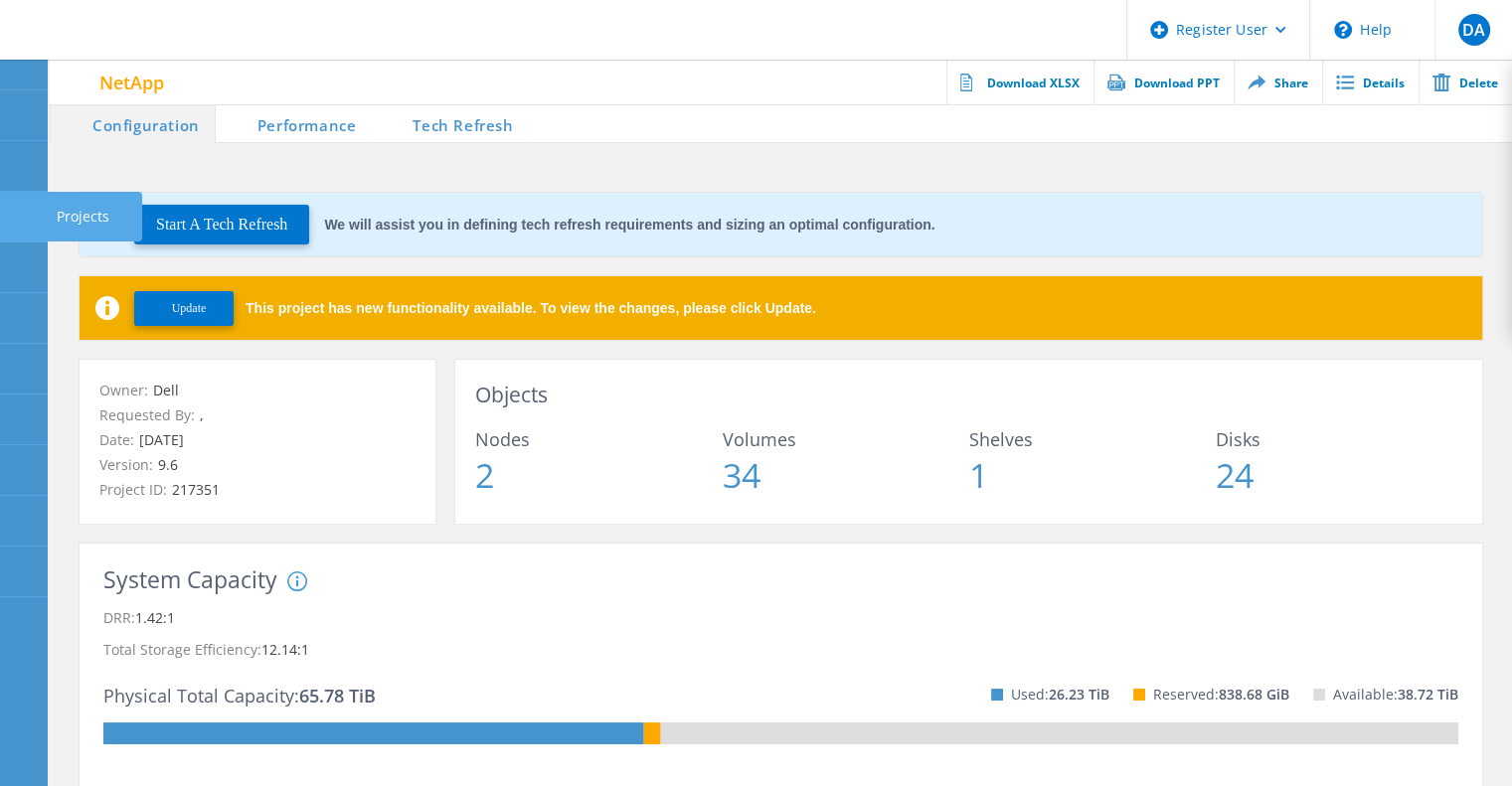 click on "Projects" at bounding box center (94, 217) 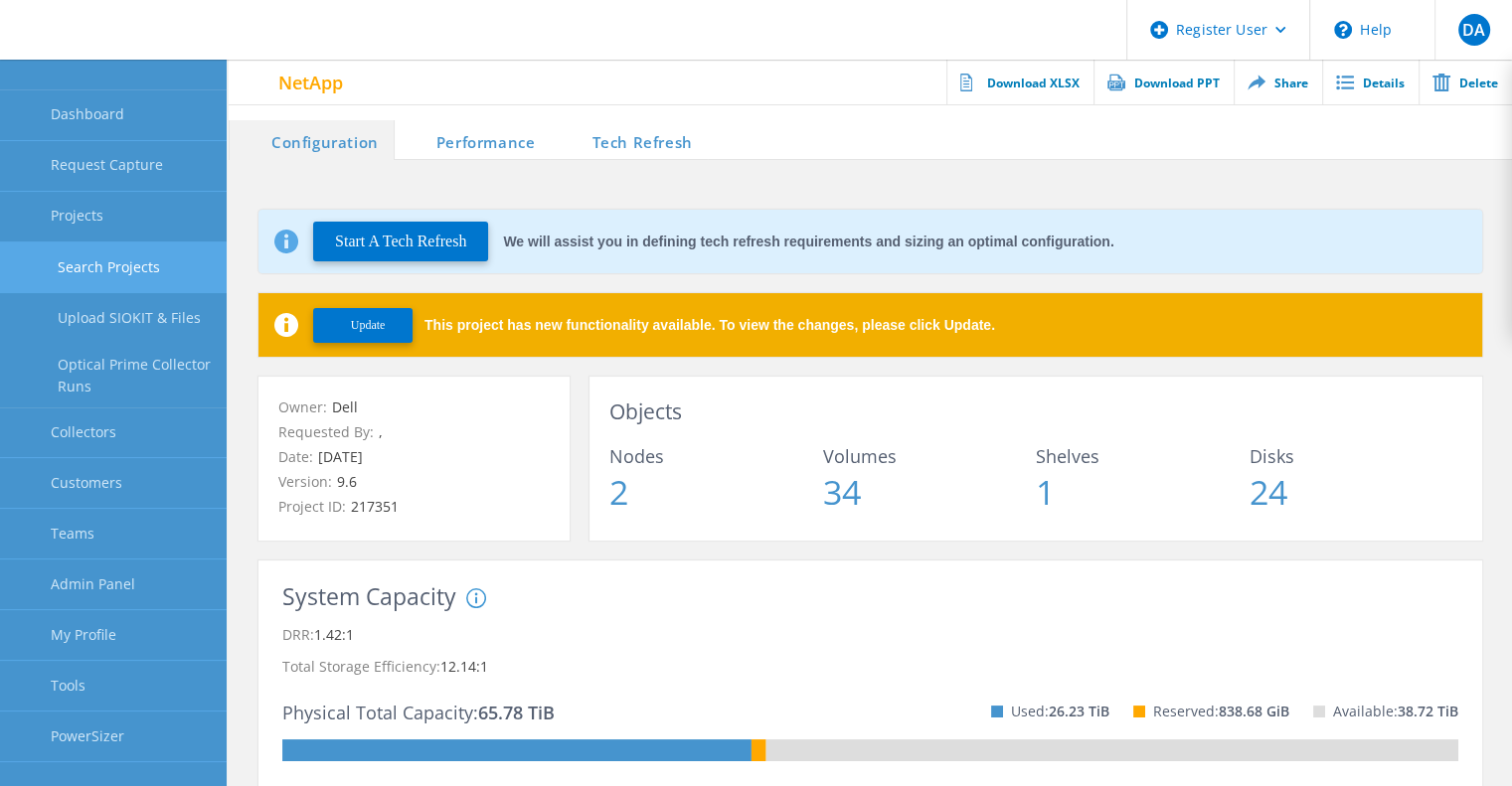 click on "Search Projects" at bounding box center (113, 267) 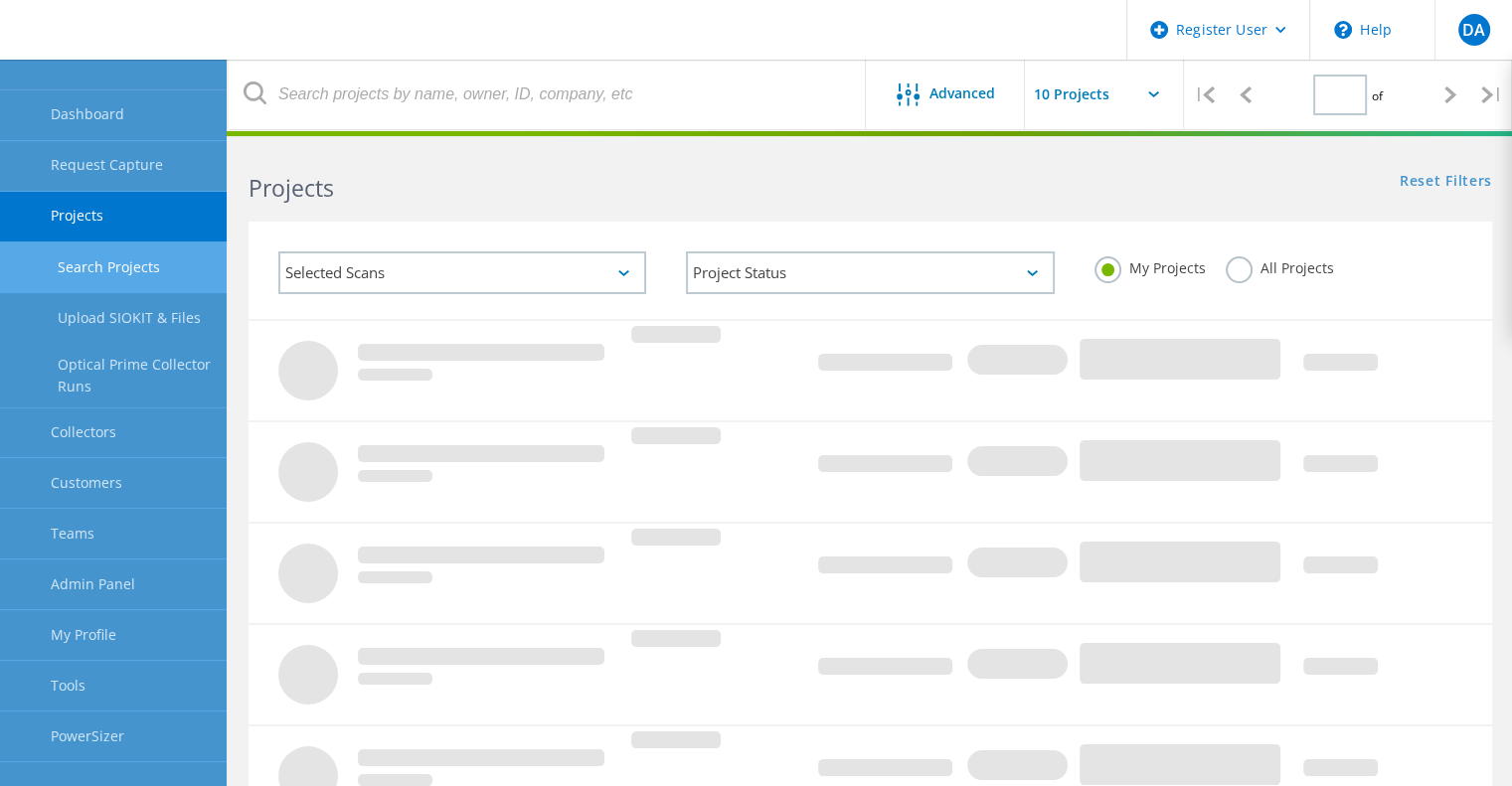 type on "1" 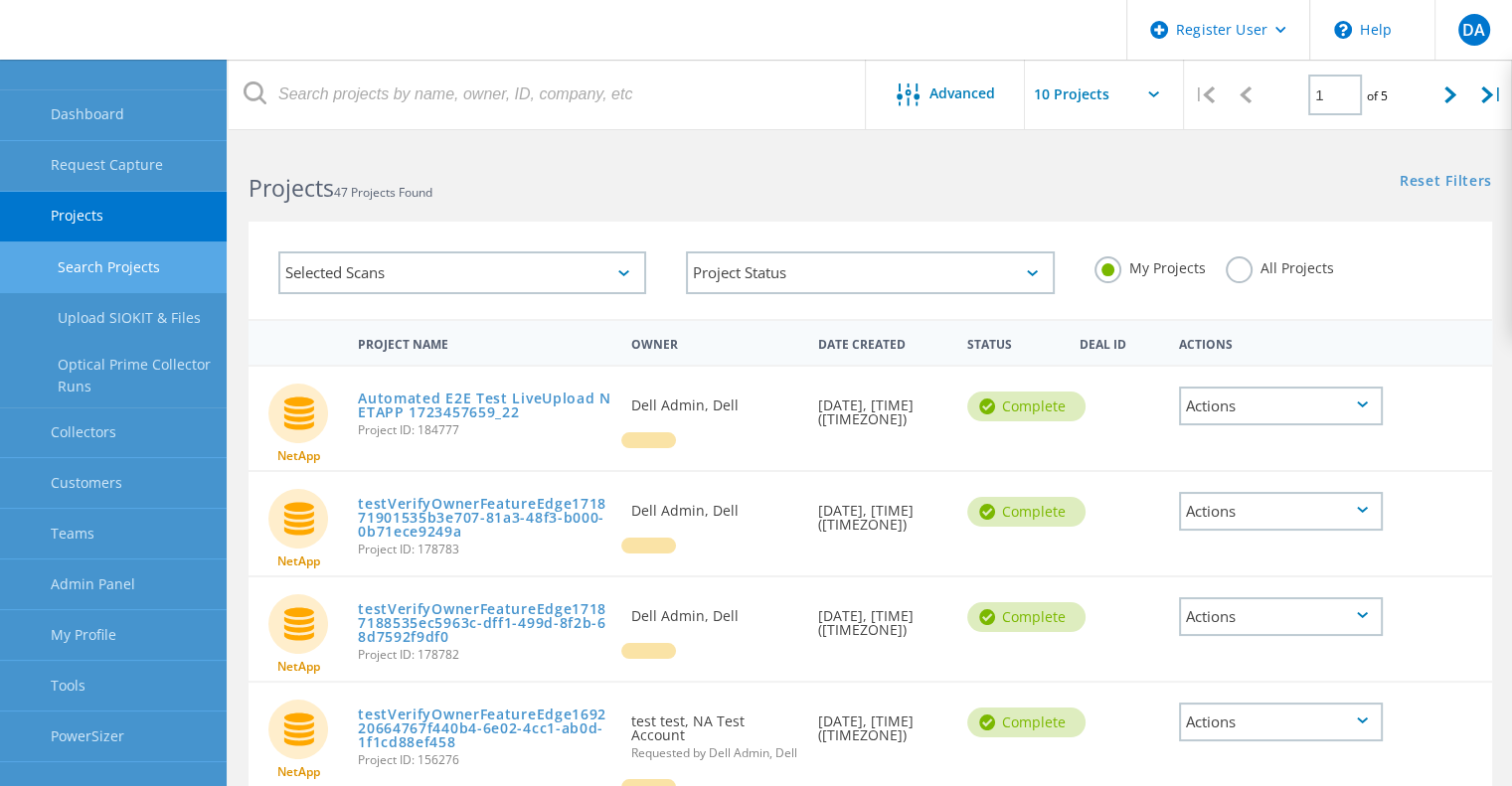 click on "All Projects" 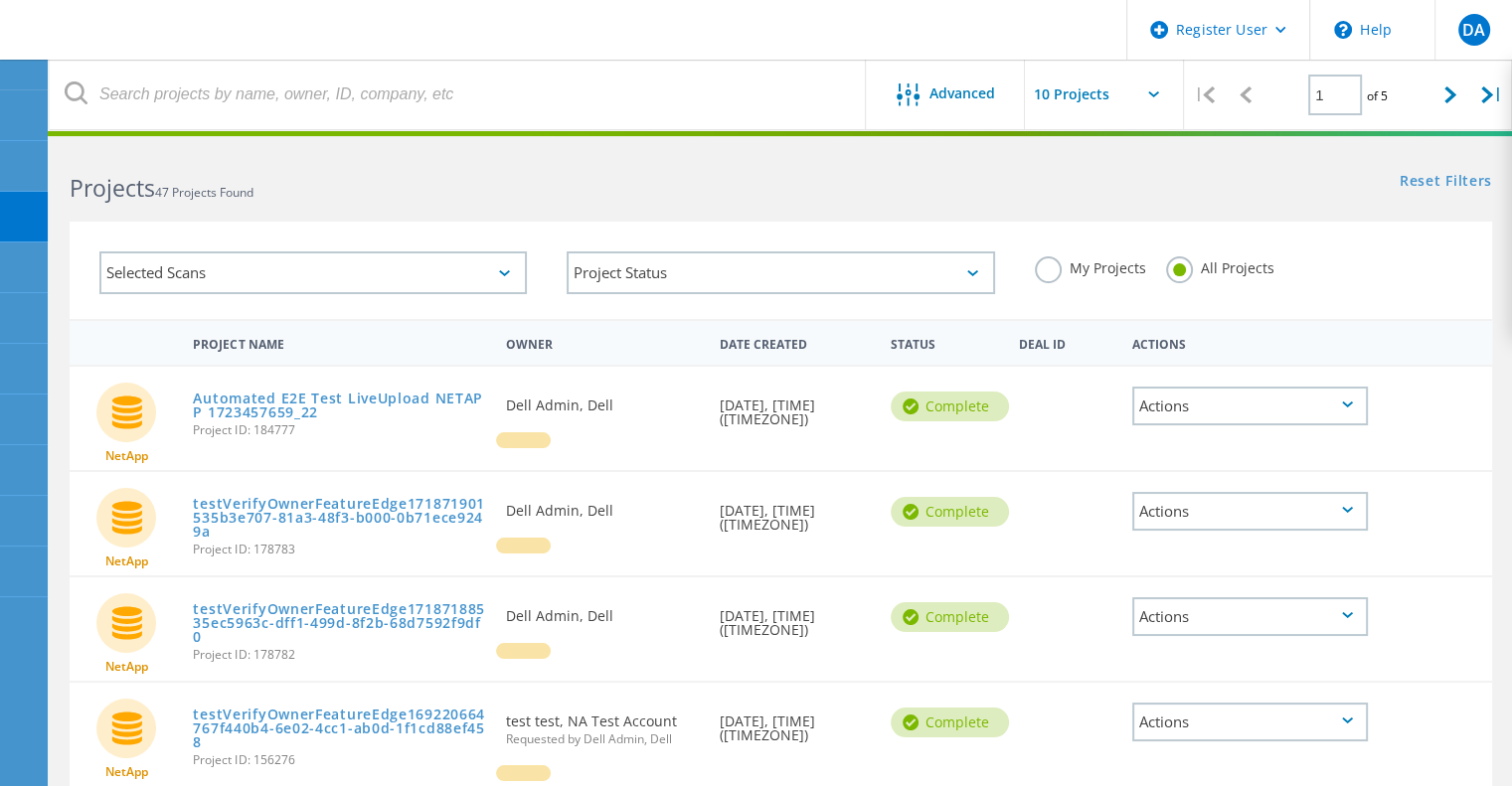 click on "My Projects" 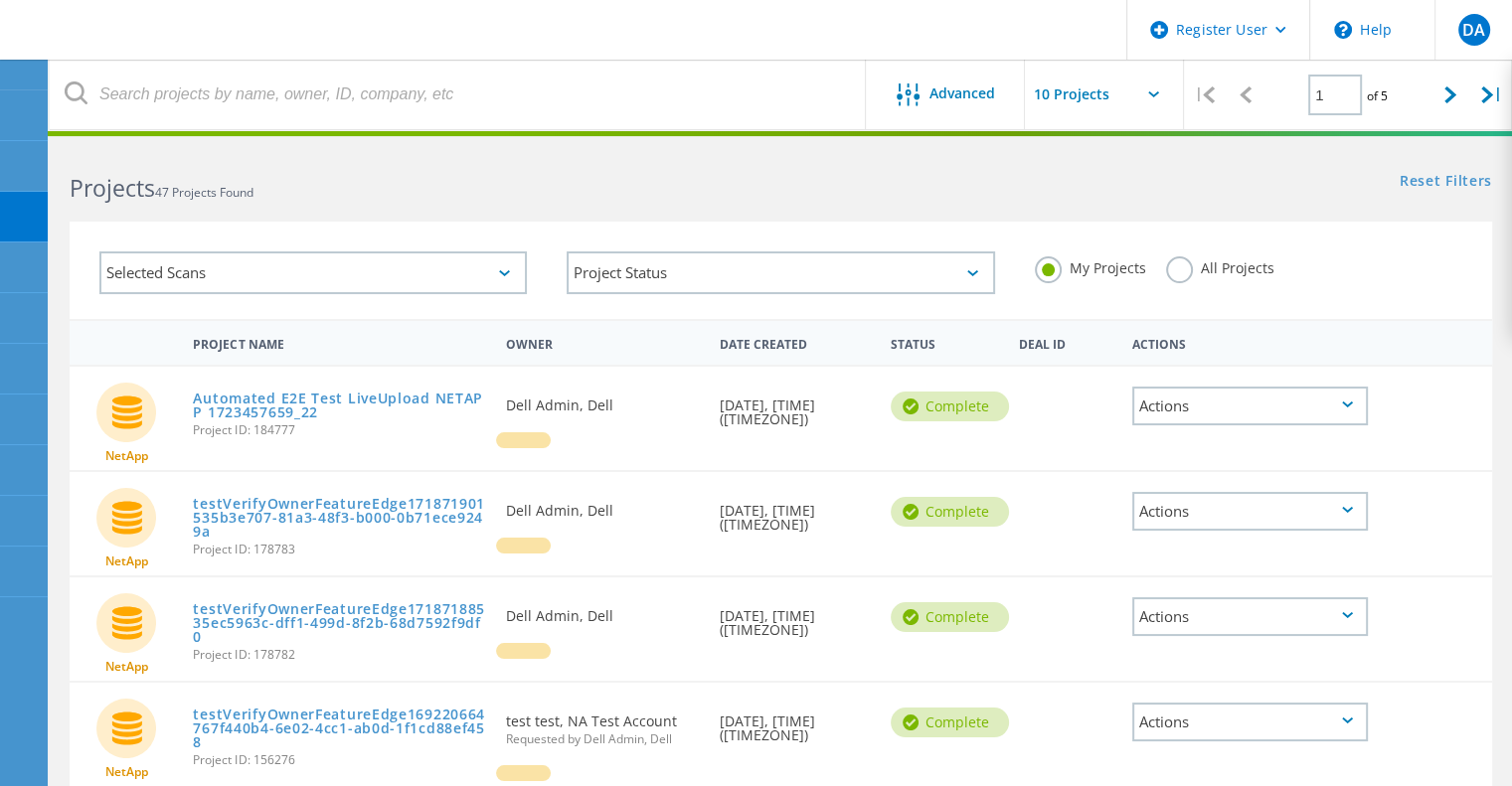 click on "Selected Scans" 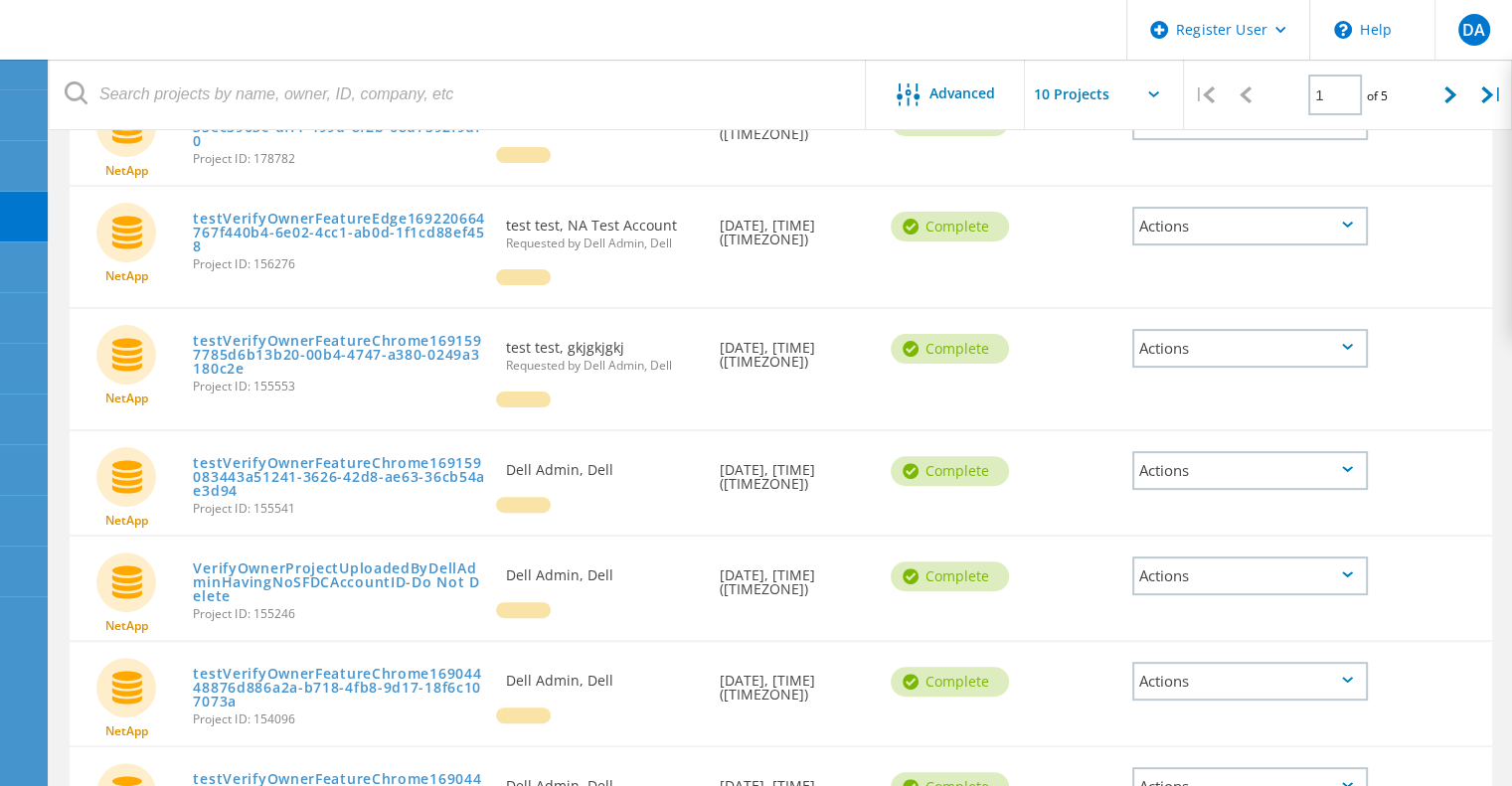 scroll, scrollTop: 743, scrollLeft: 0, axis: vertical 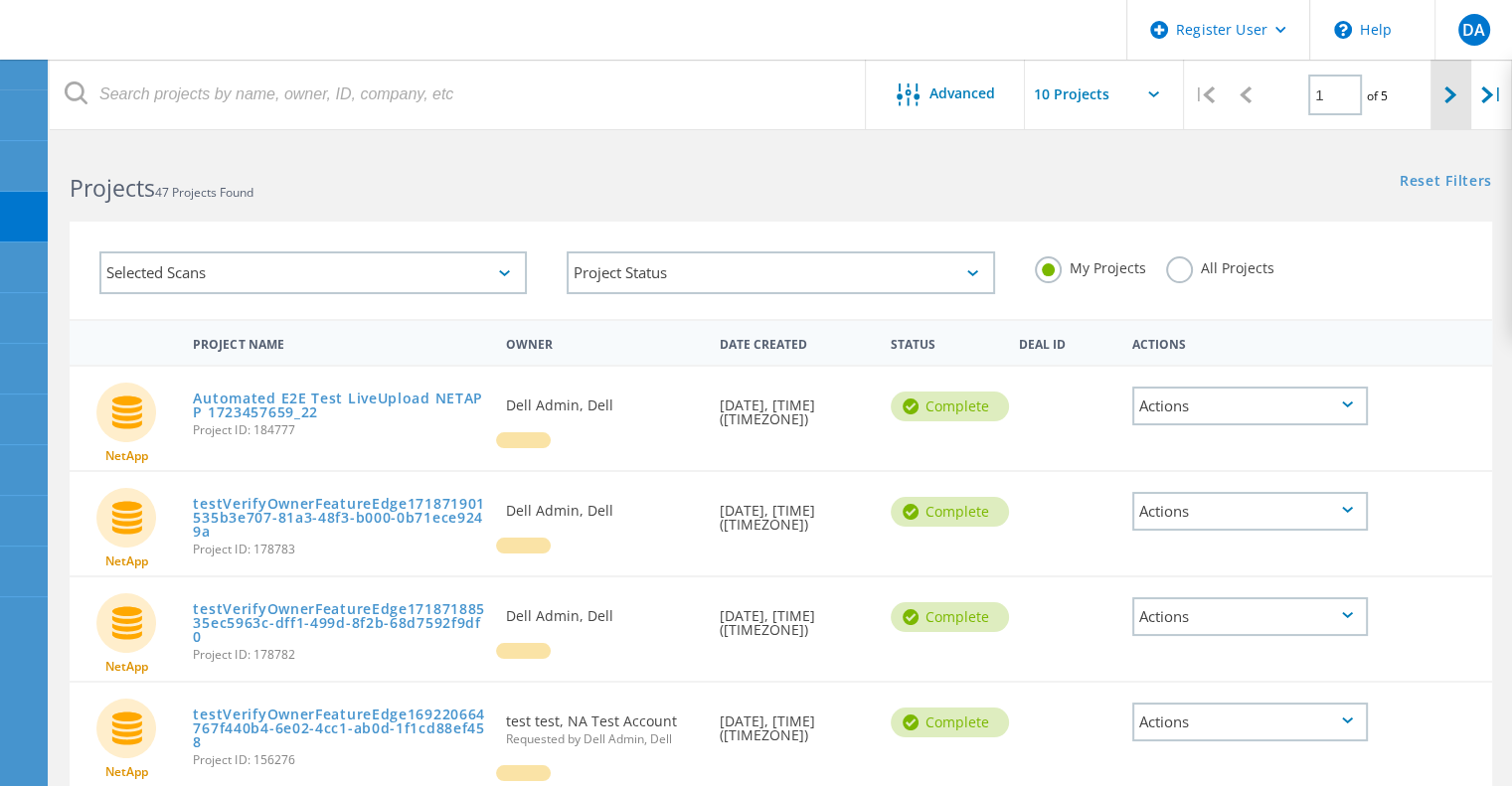 click 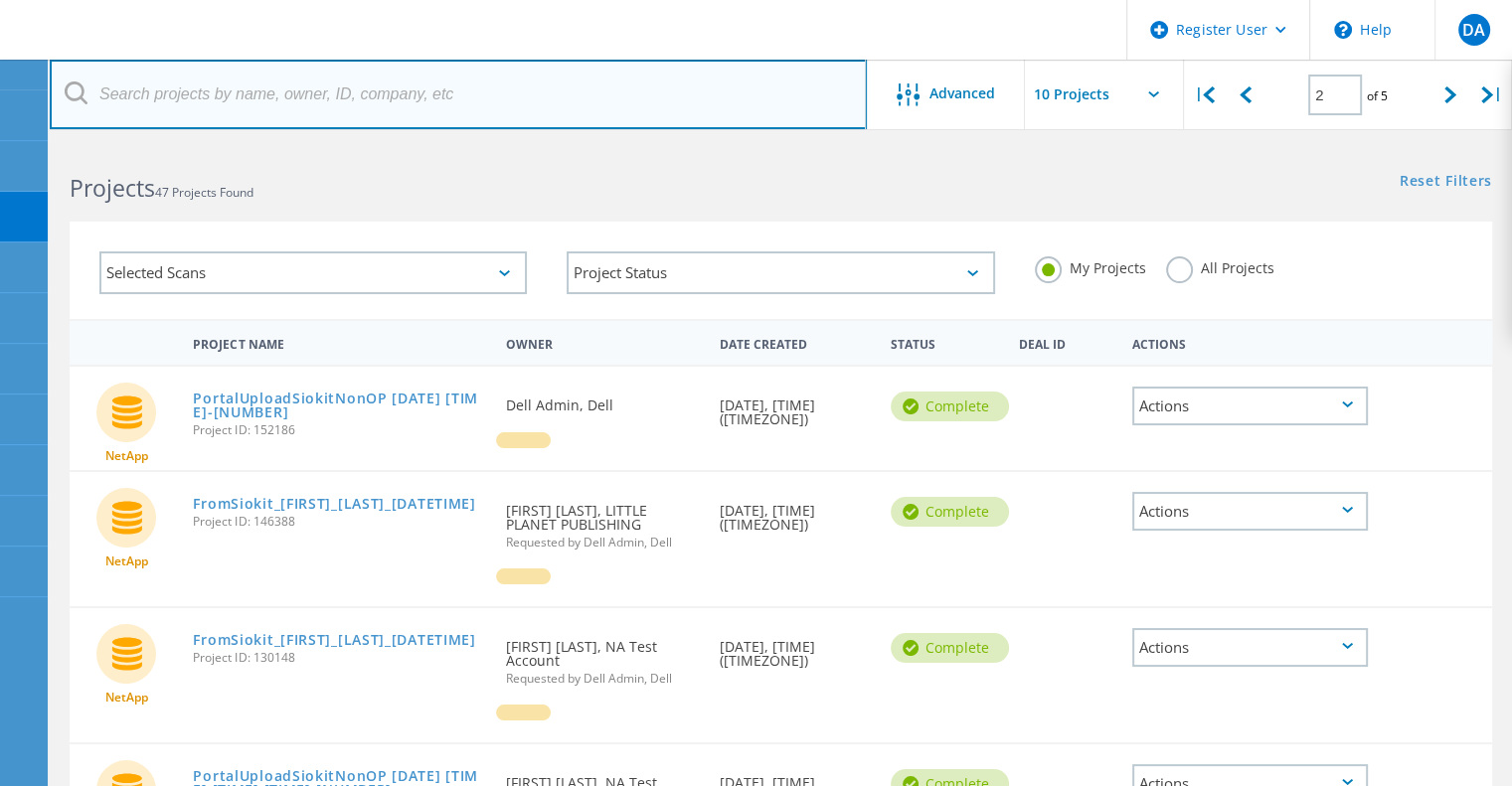 click at bounding box center [458, 94] 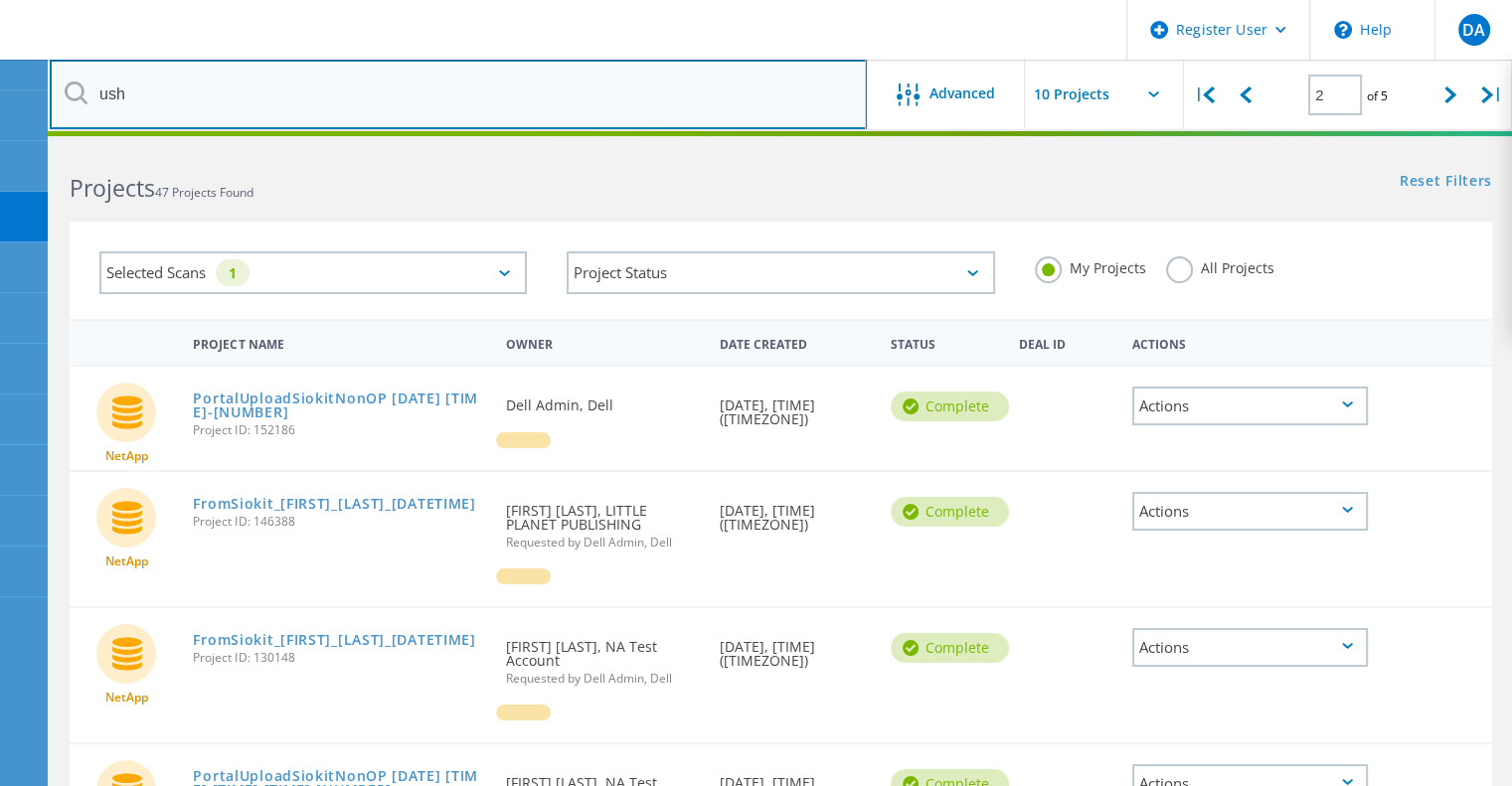 type on "usha" 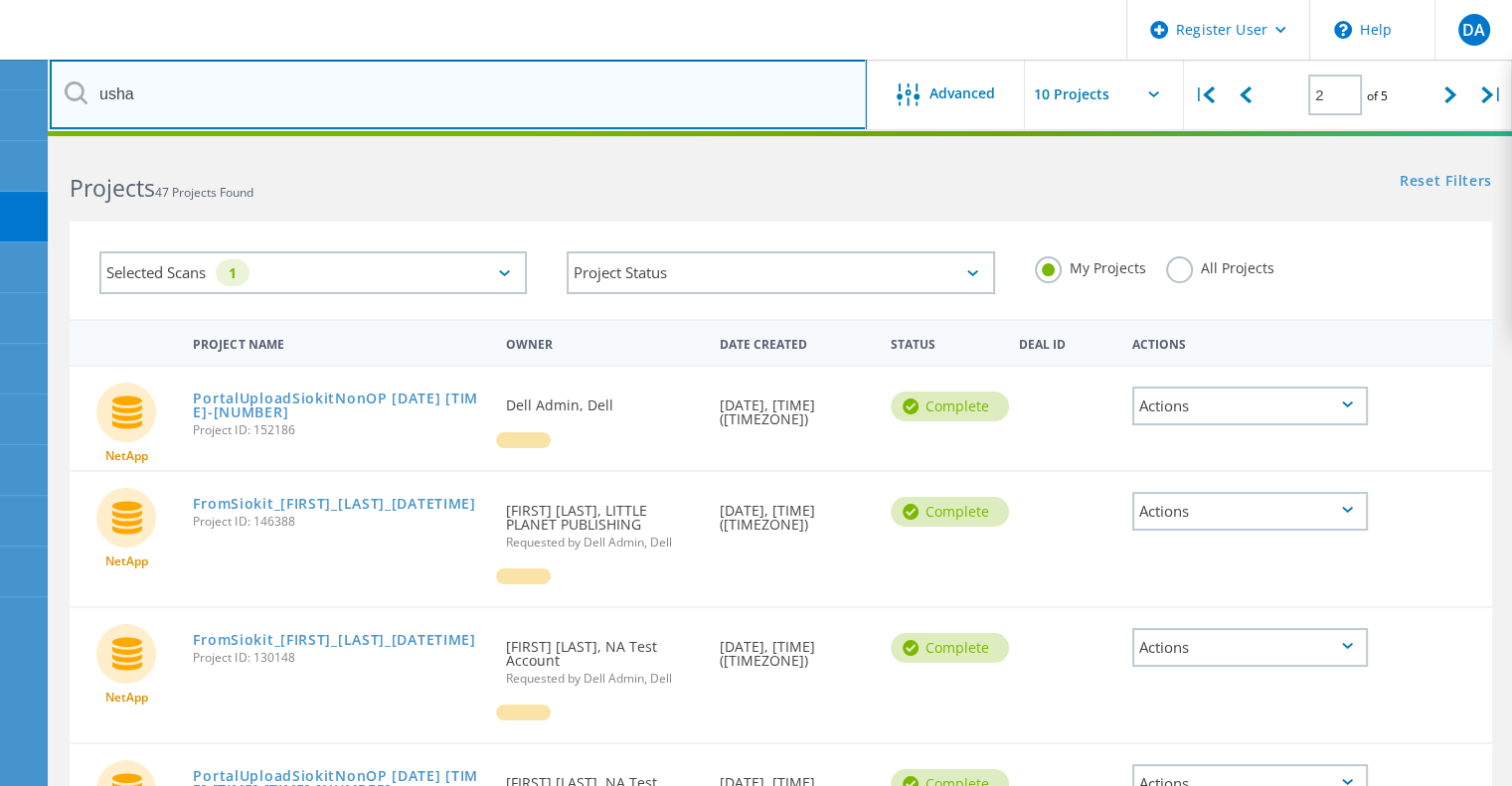 type on "1" 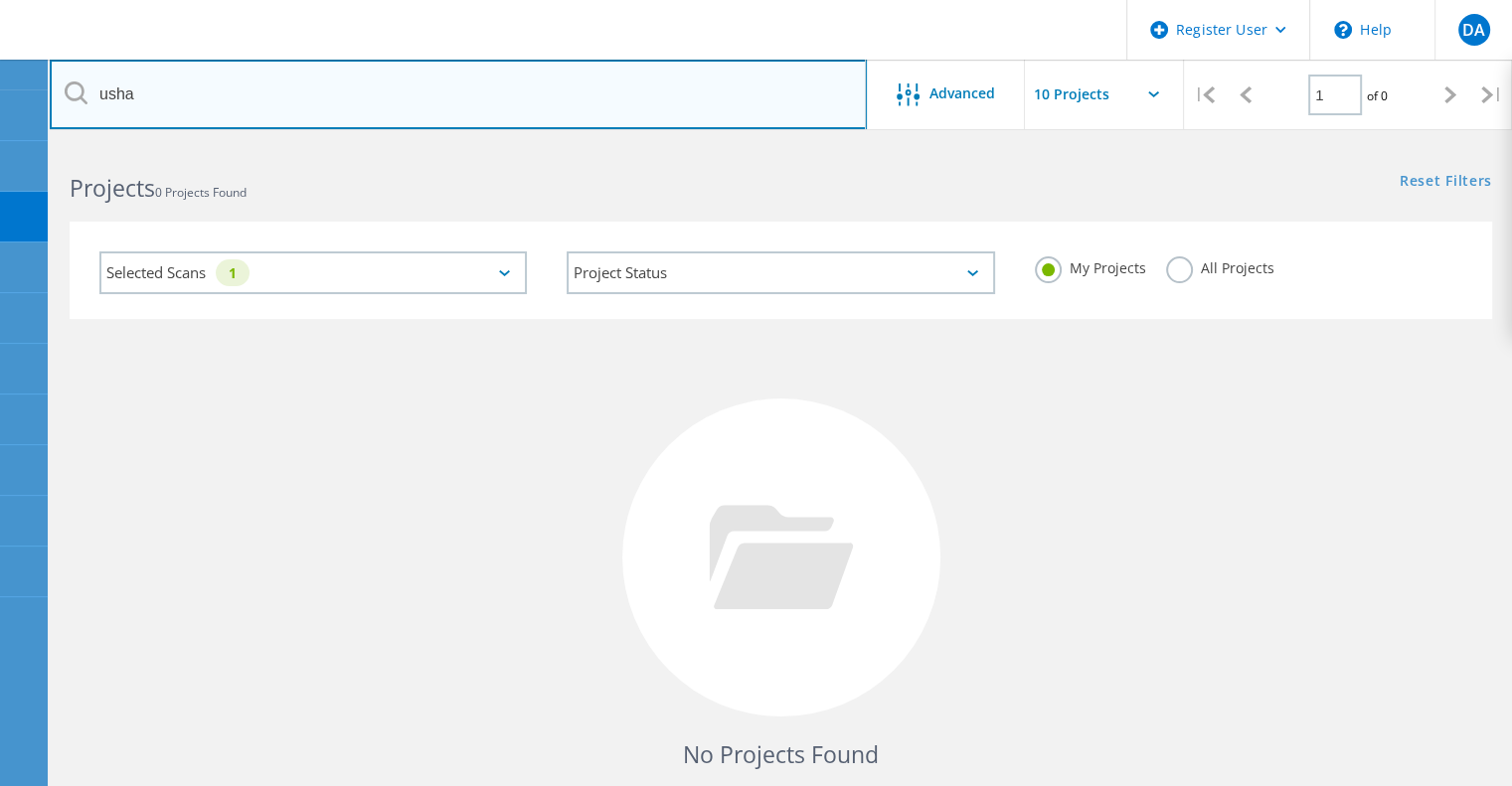 click on "usha" at bounding box center [458, 94] 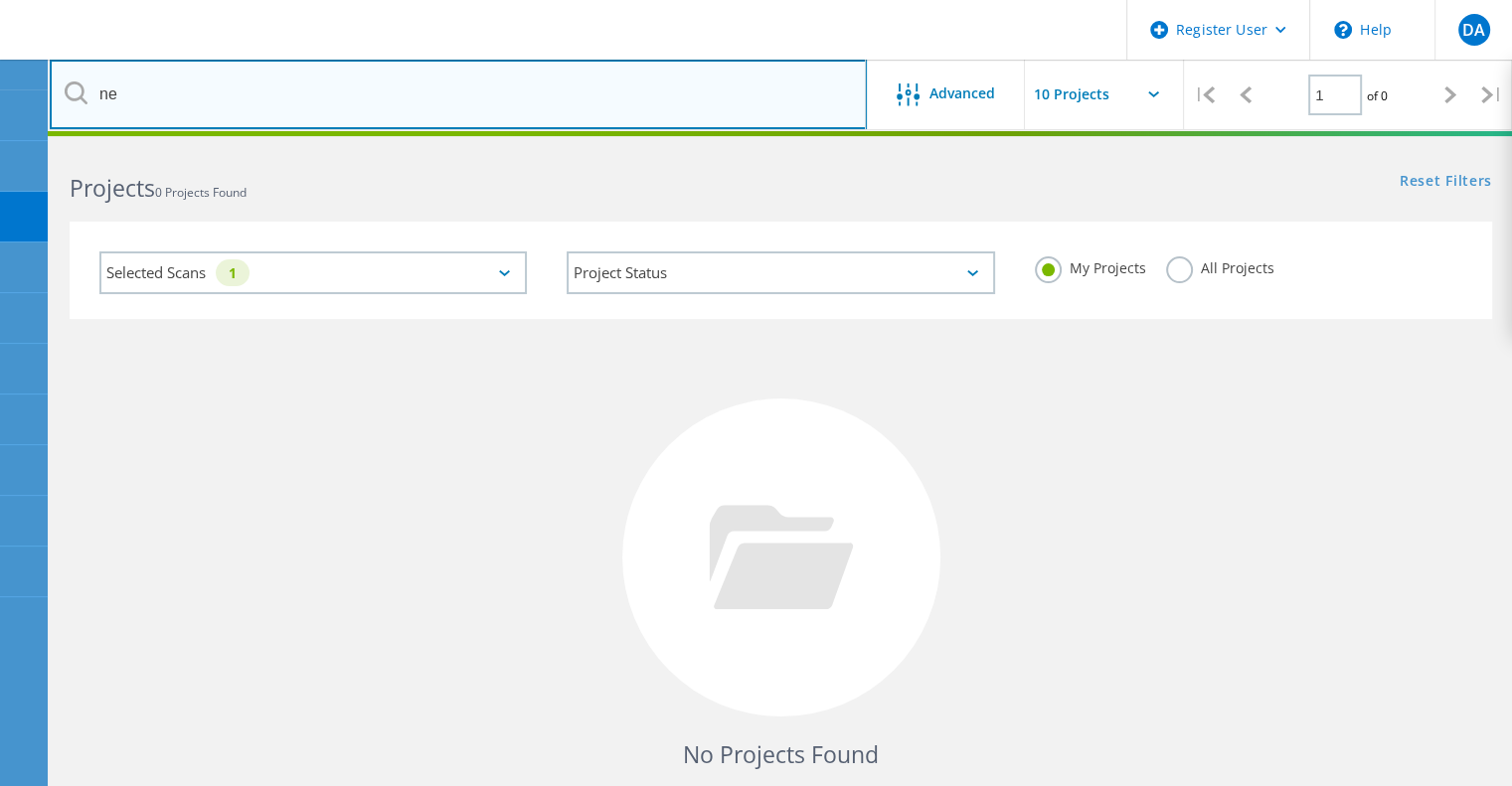 type on "n" 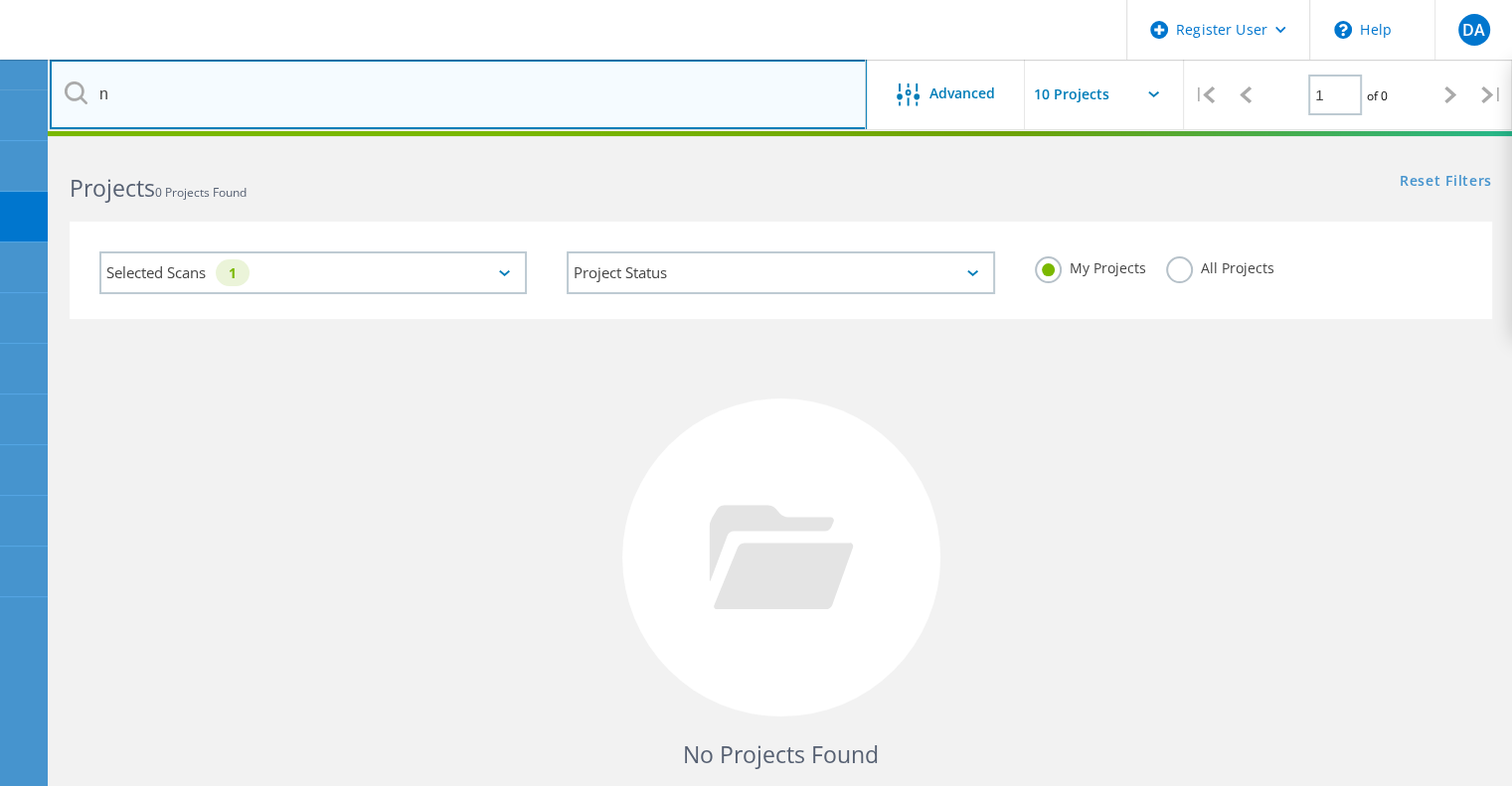 type 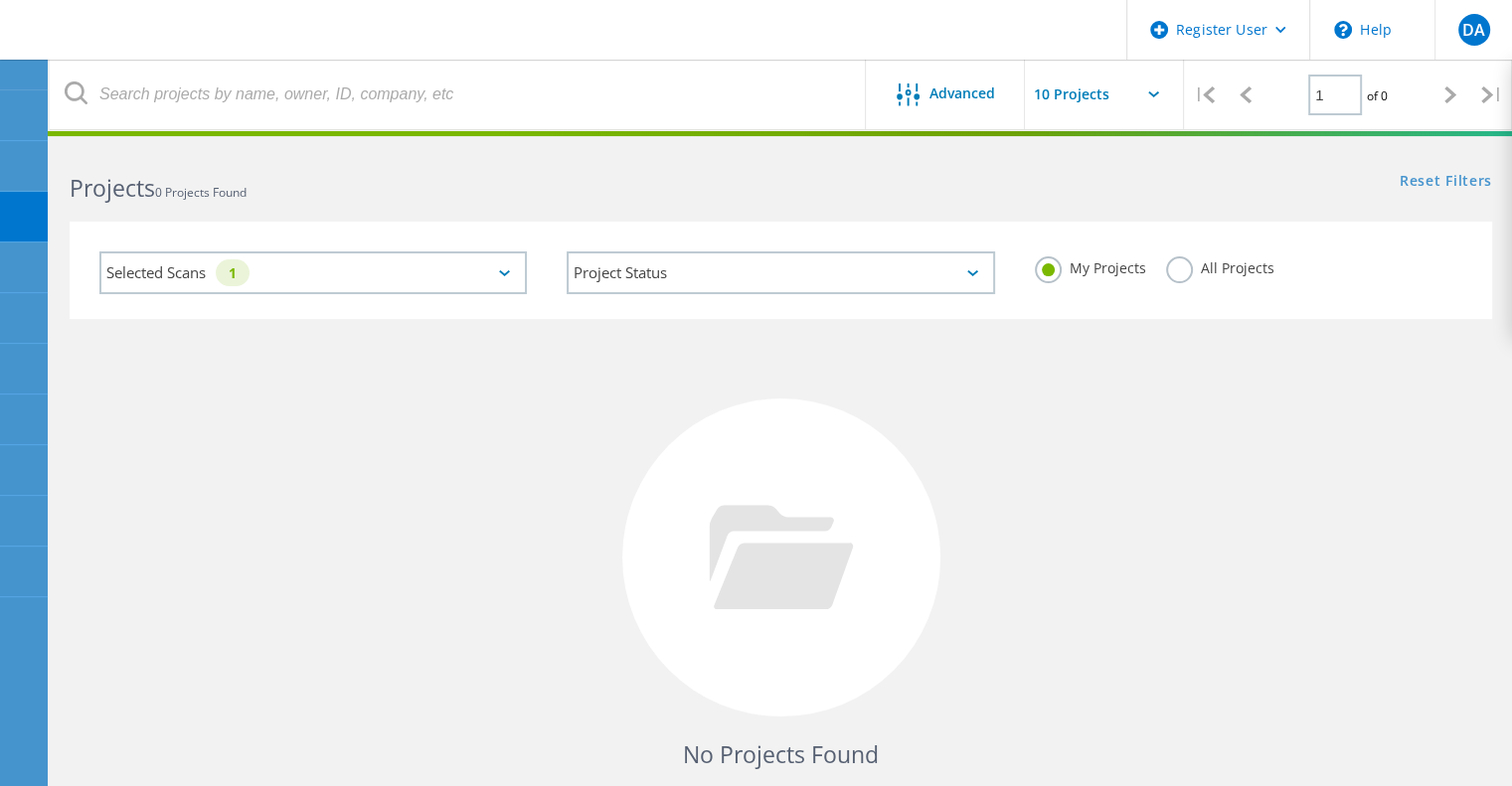 click on "Selected Scans   1" 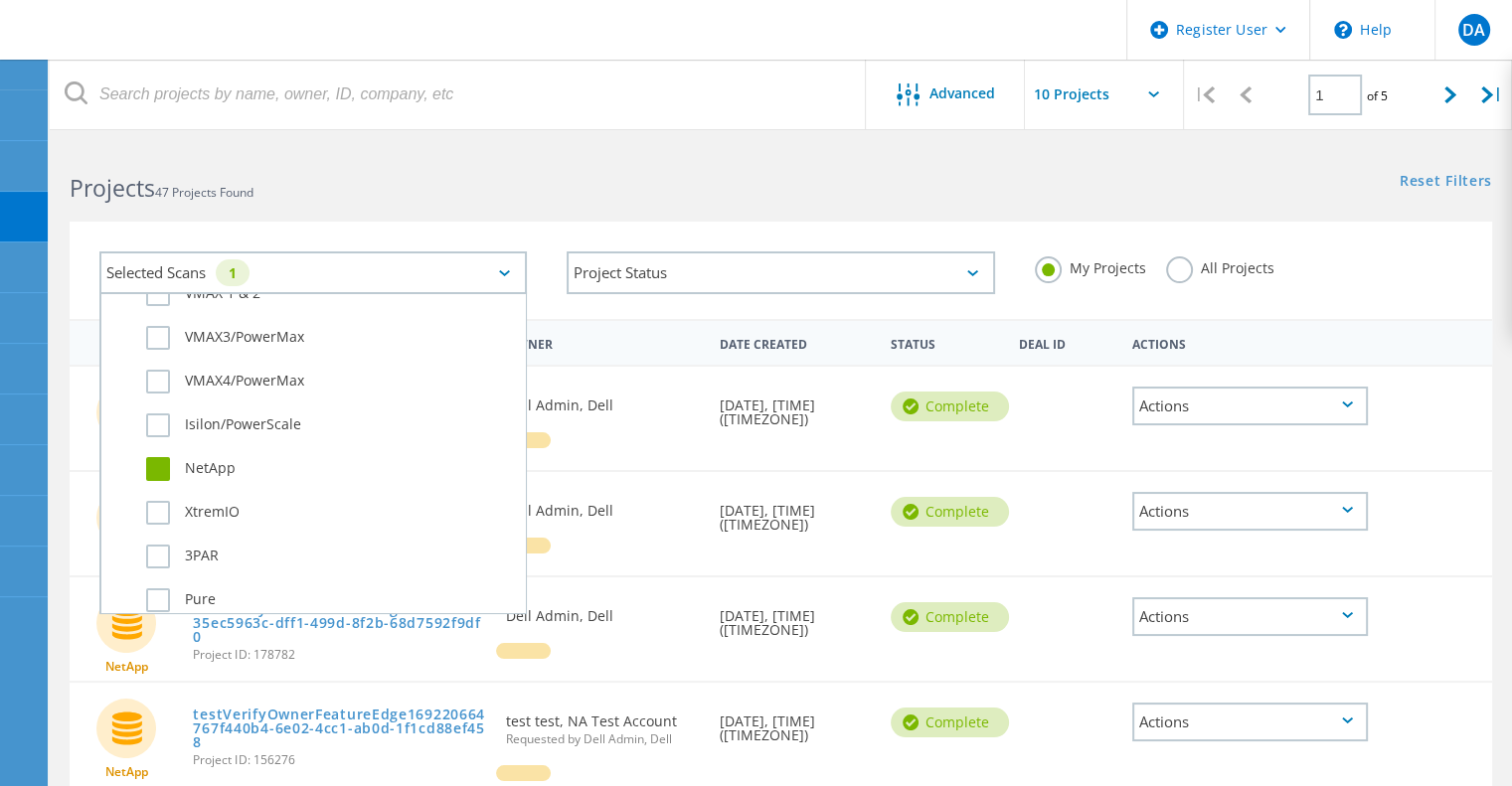 scroll, scrollTop: 463, scrollLeft: 0, axis: vertical 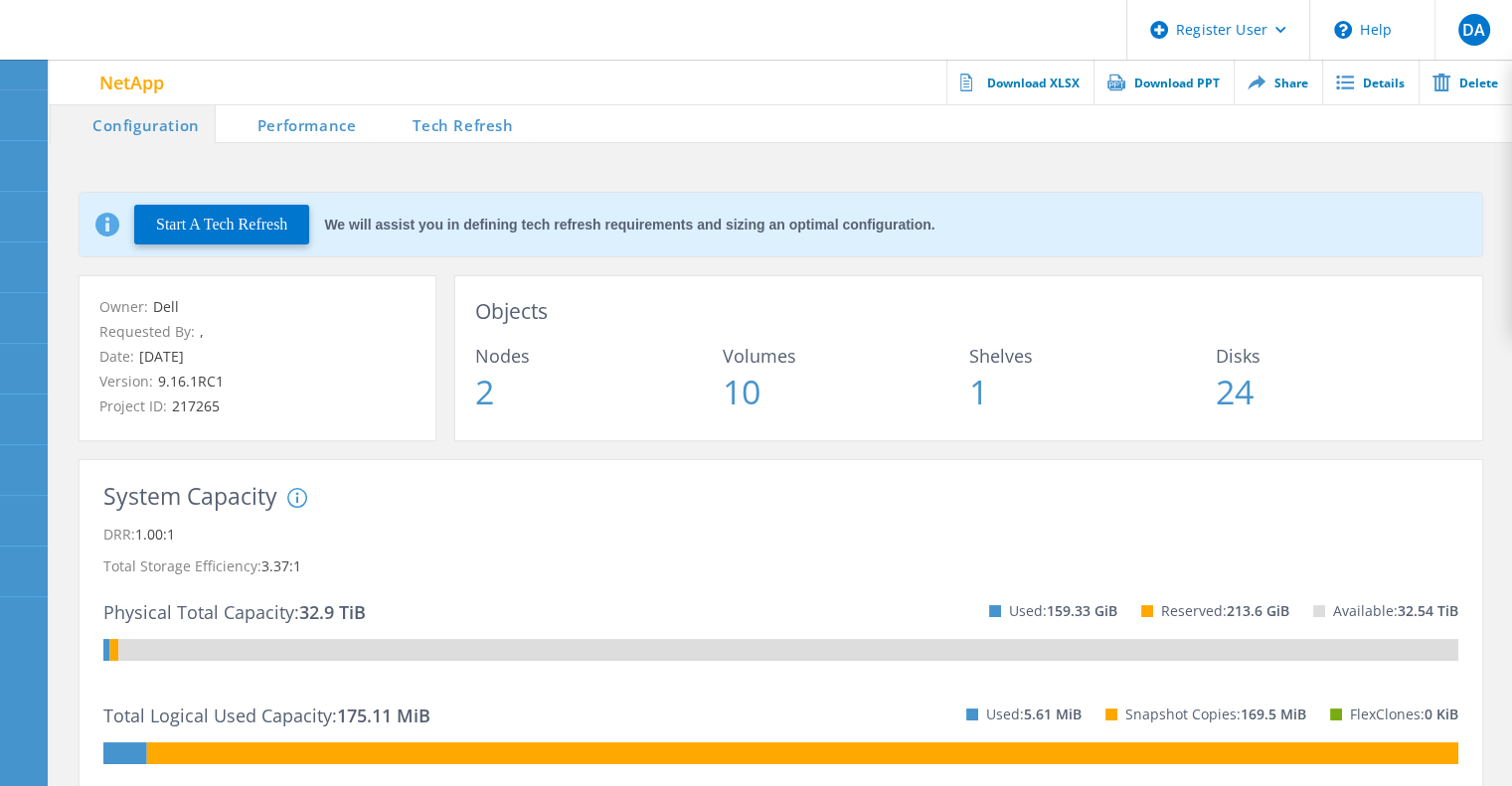 click on "Tech Refresh" at bounding box center (449, 123) 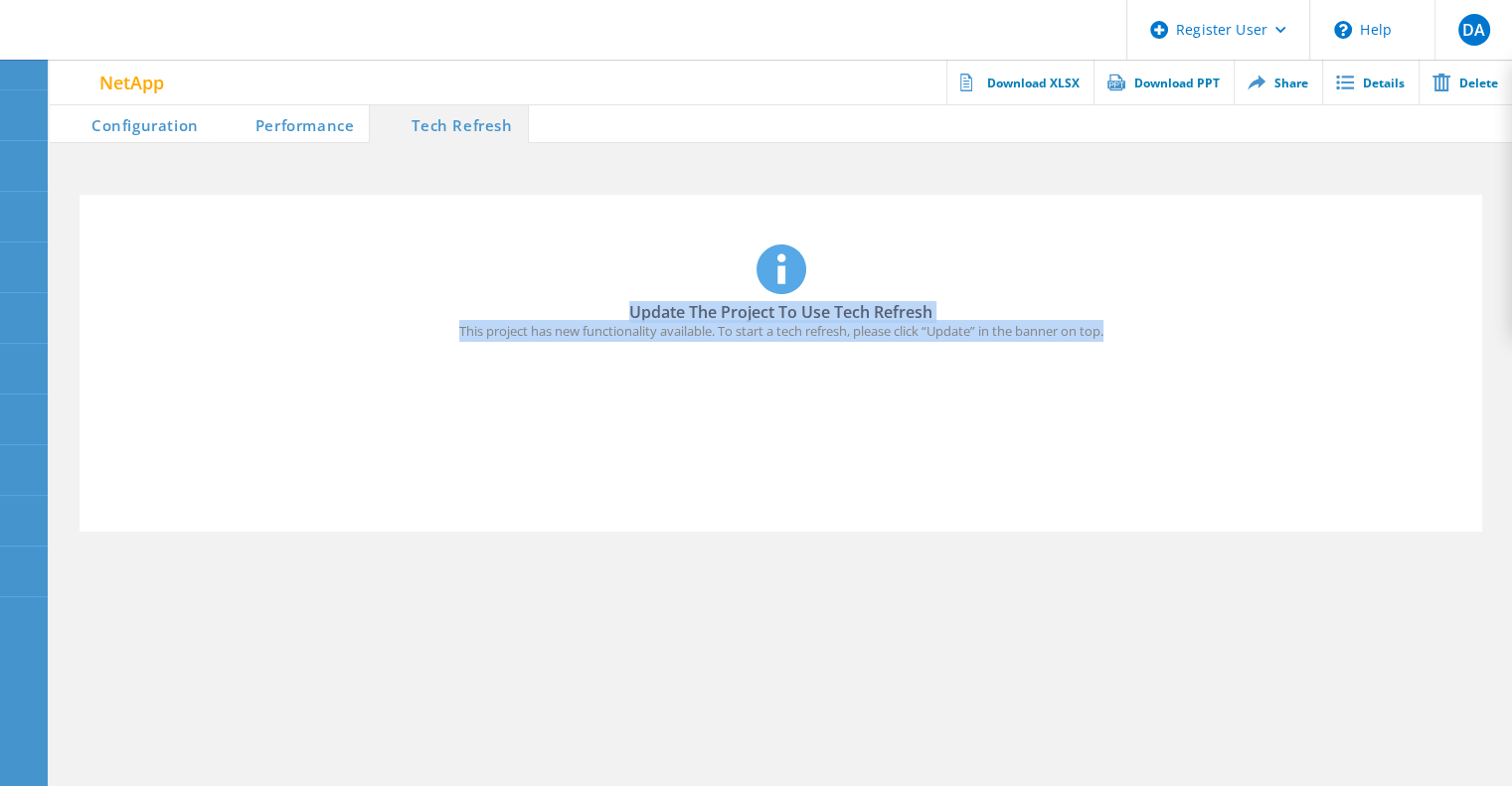 drag, startPoint x: 630, startPoint y: 312, endPoint x: 1135, endPoint y: 333, distance: 505.43645 